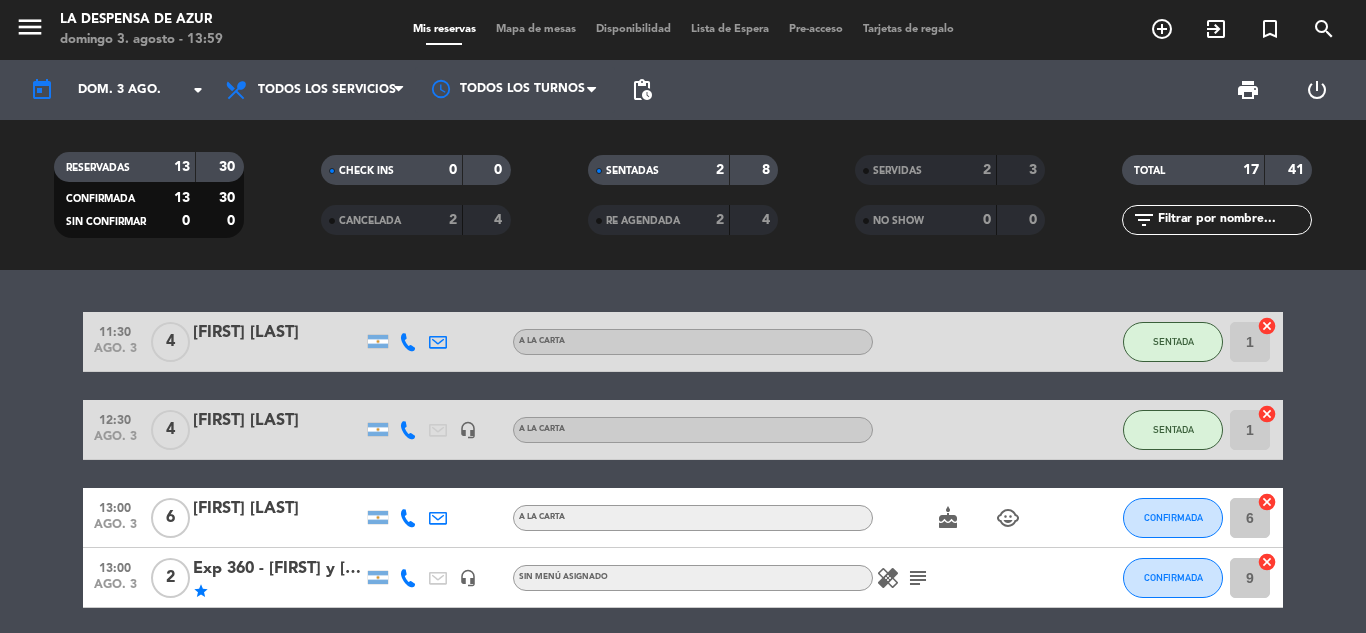 scroll, scrollTop: 0, scrollLeft: 0, axis: both 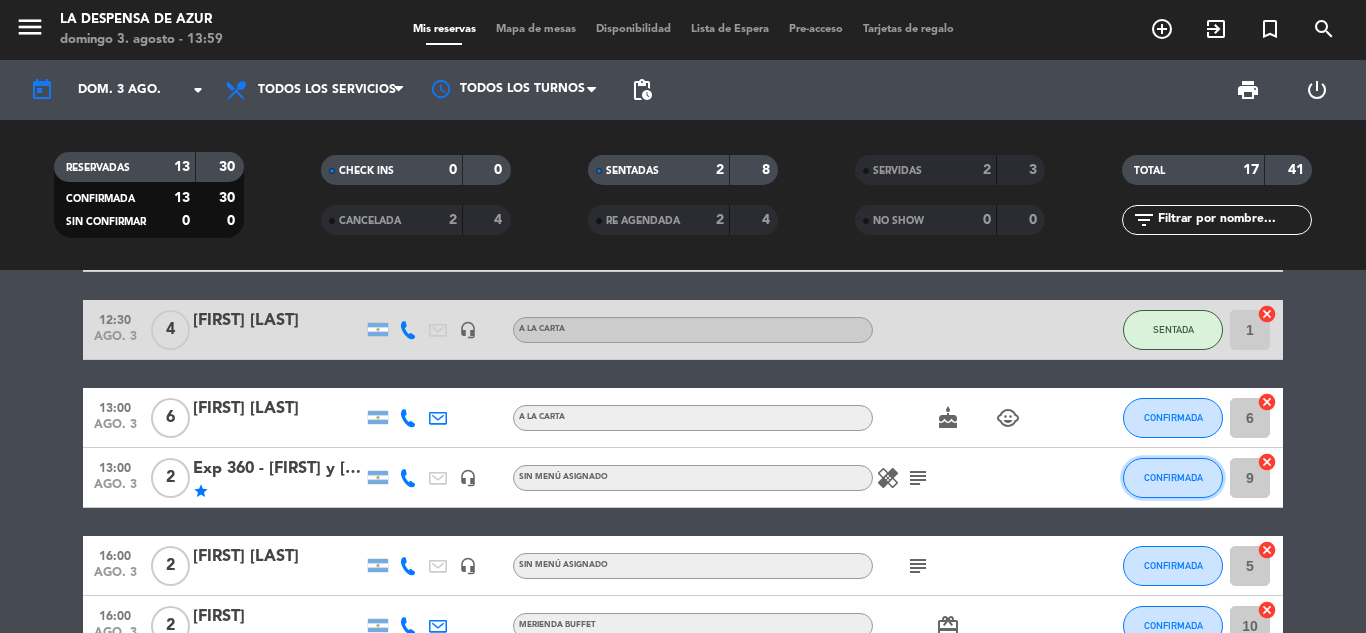 click on "CONFIRMADA" 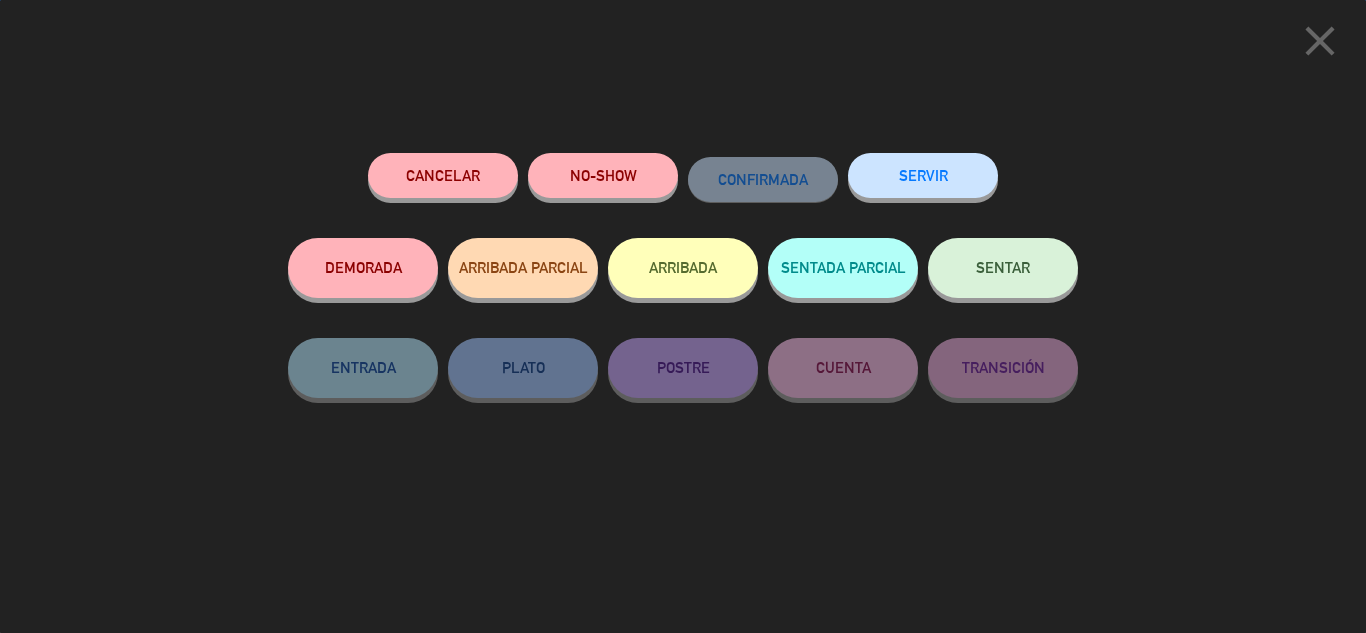 click on "SENTAR" 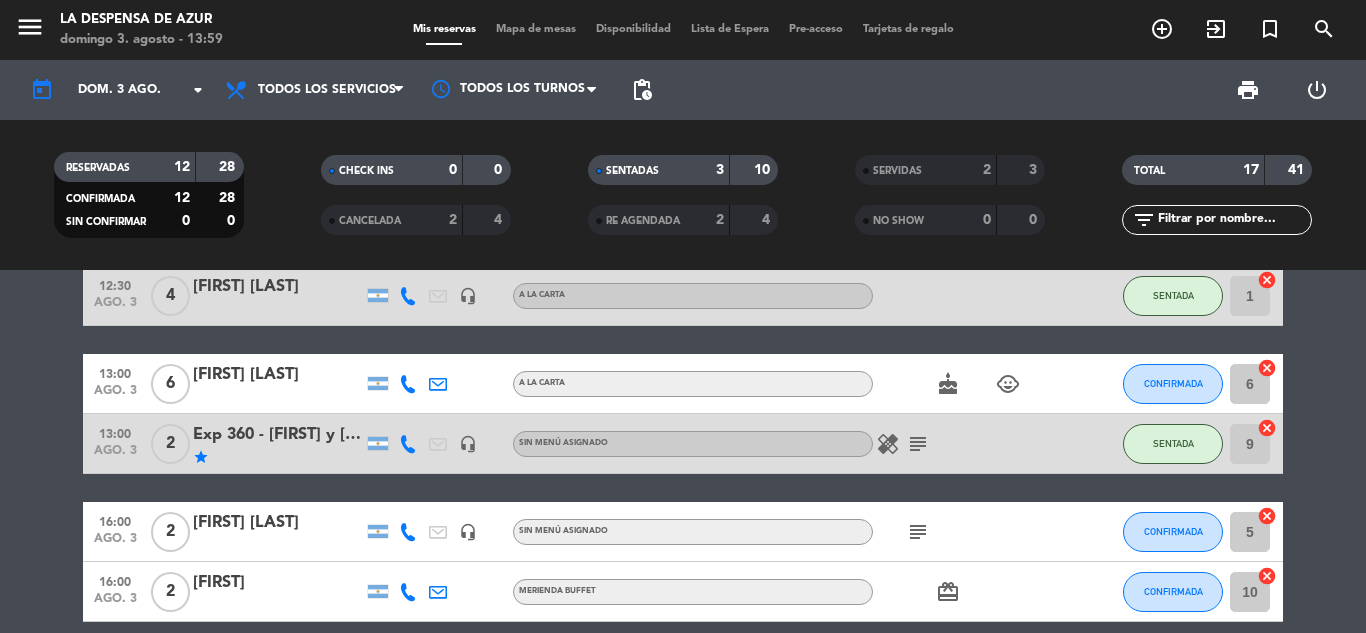 scroll, scrollTop: 100, scrollLeft: 0, axis: vertical 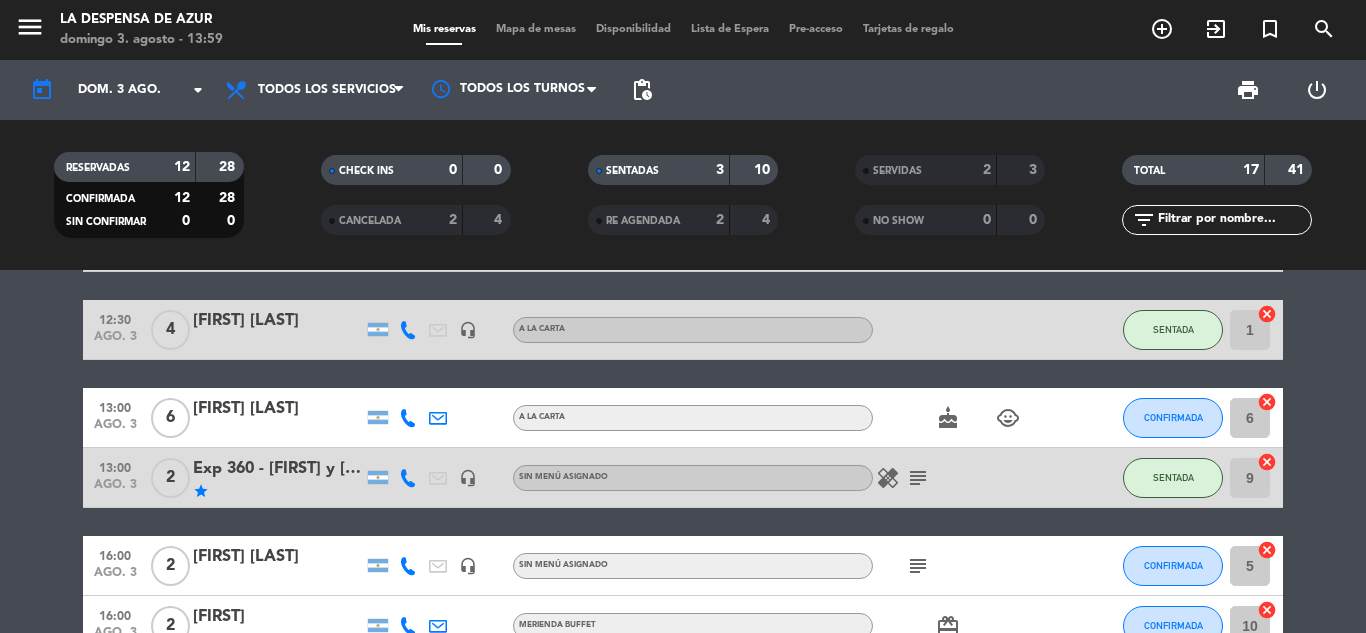 click on "cake" 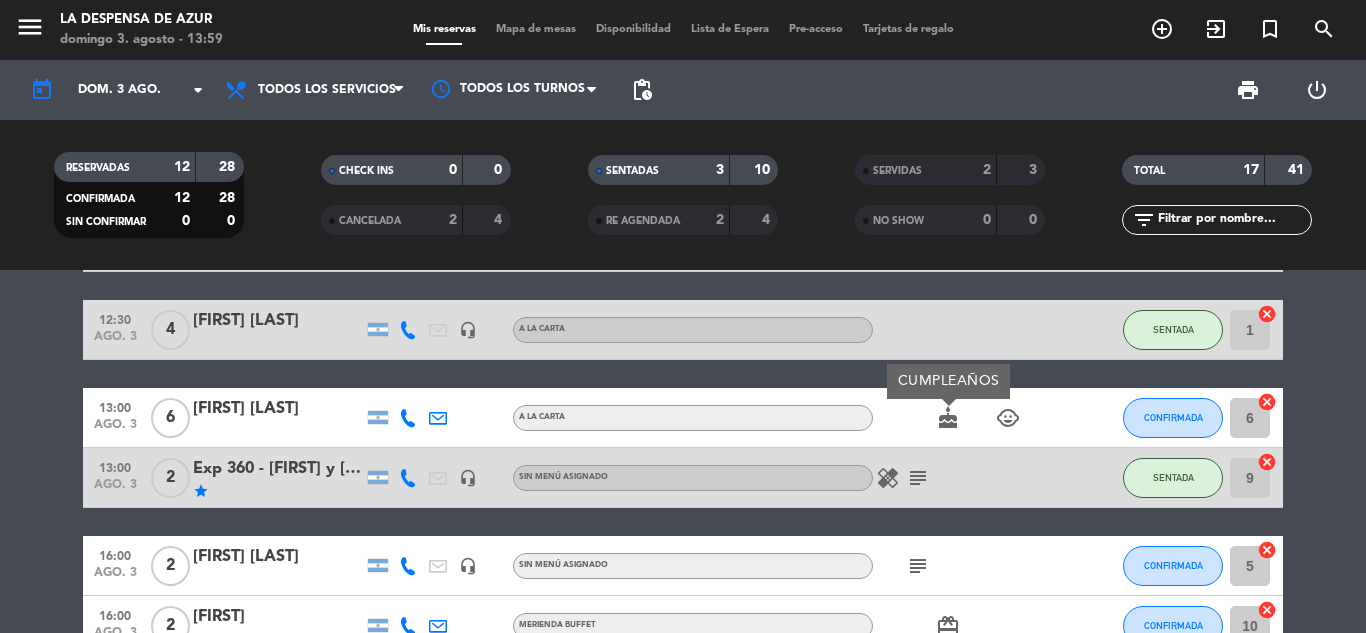 click on "child_care" 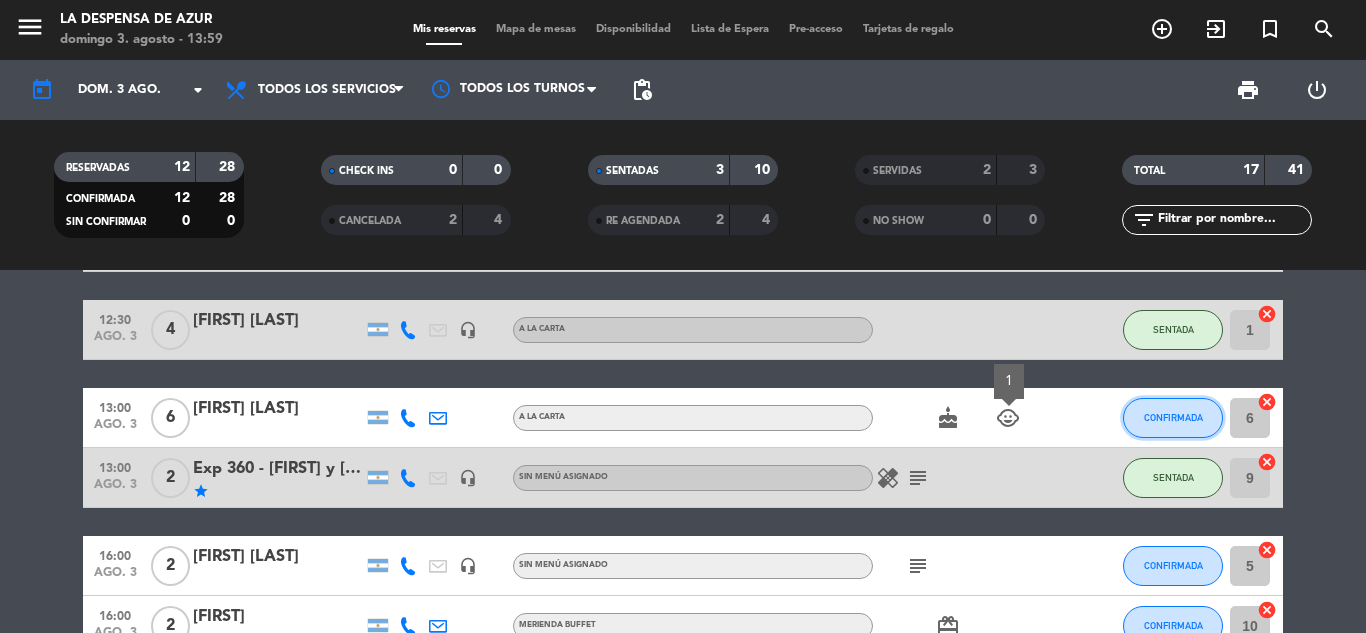 click on "CONFIRMADA" 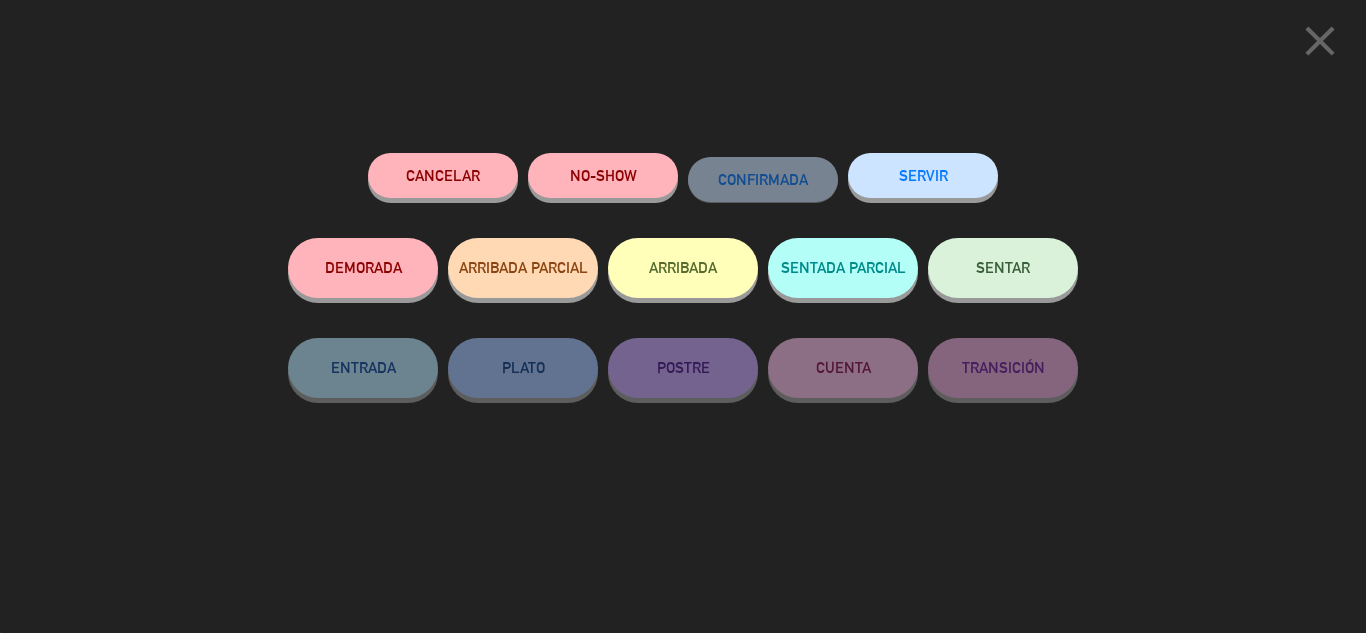 click on "SENTAR" 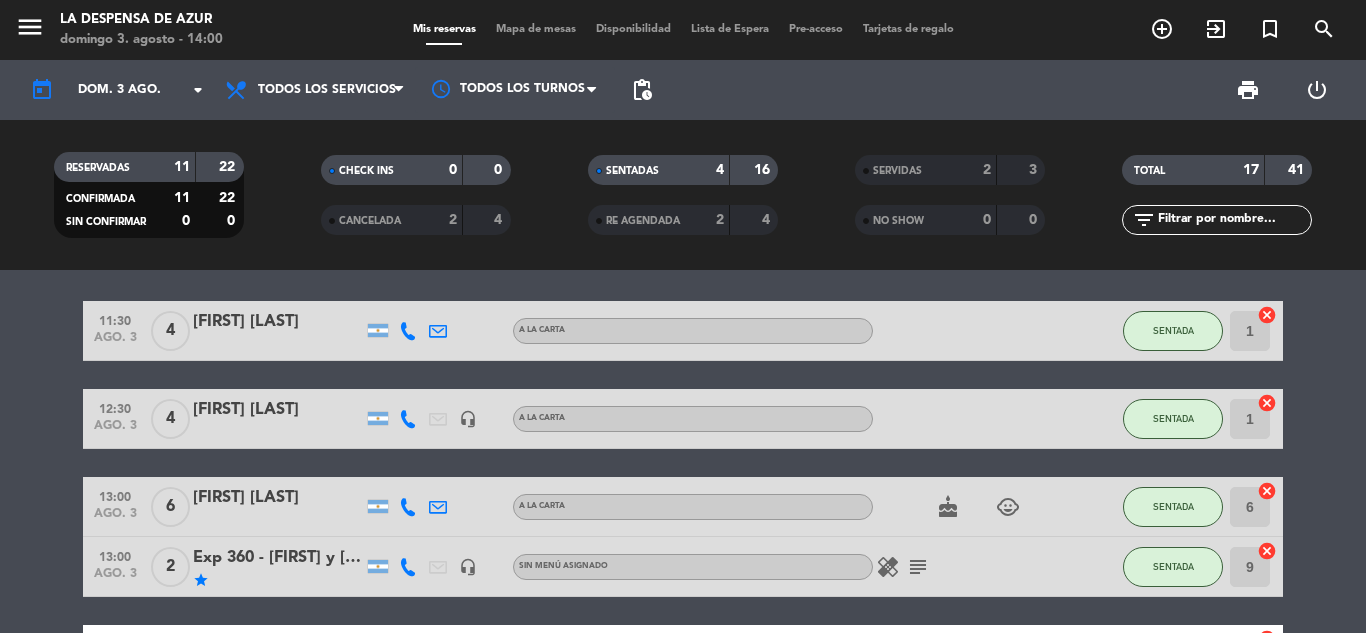 scroll, scrollTop: 0, scrollLeft: 0, axis: both 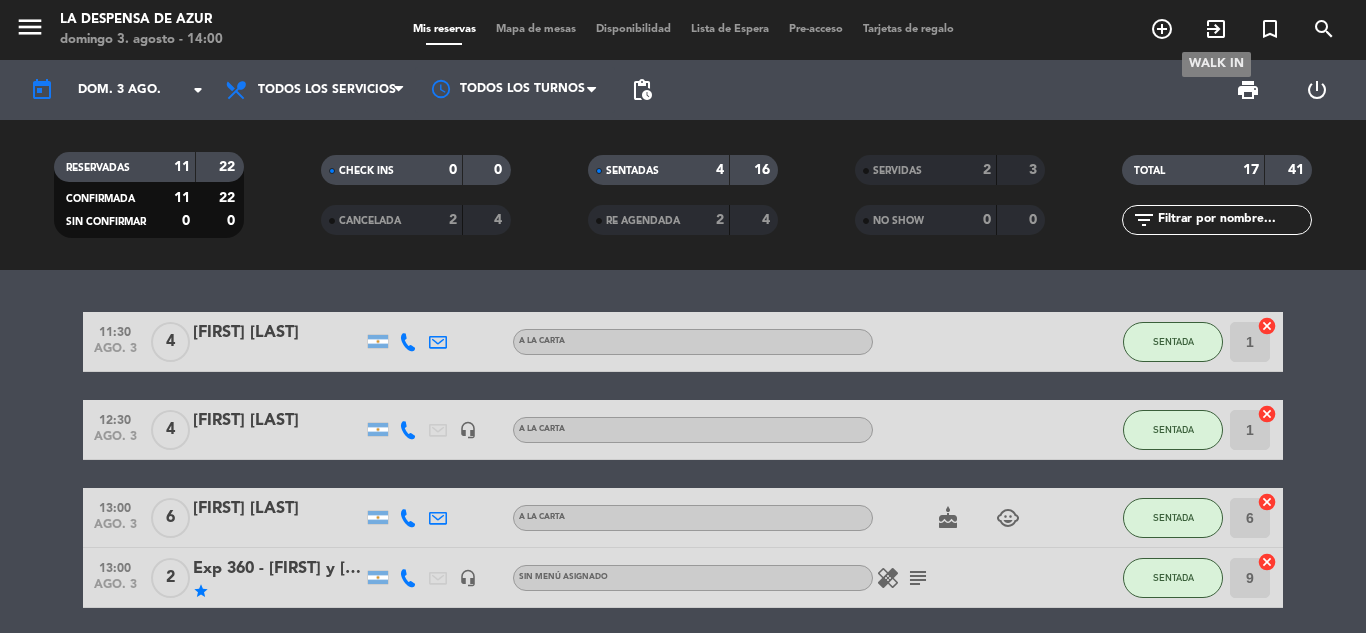 click on "exit_to_app" at bounding box center [1216, 29] 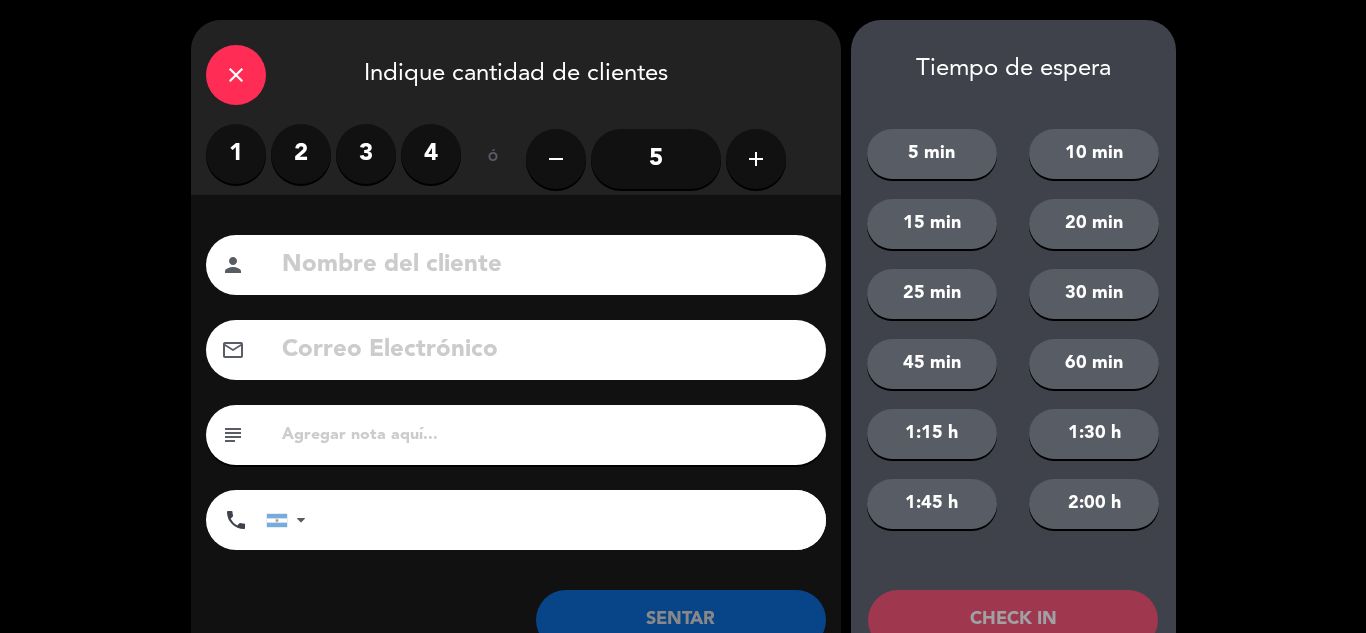 click on "2" at bounding box center [301, 154] 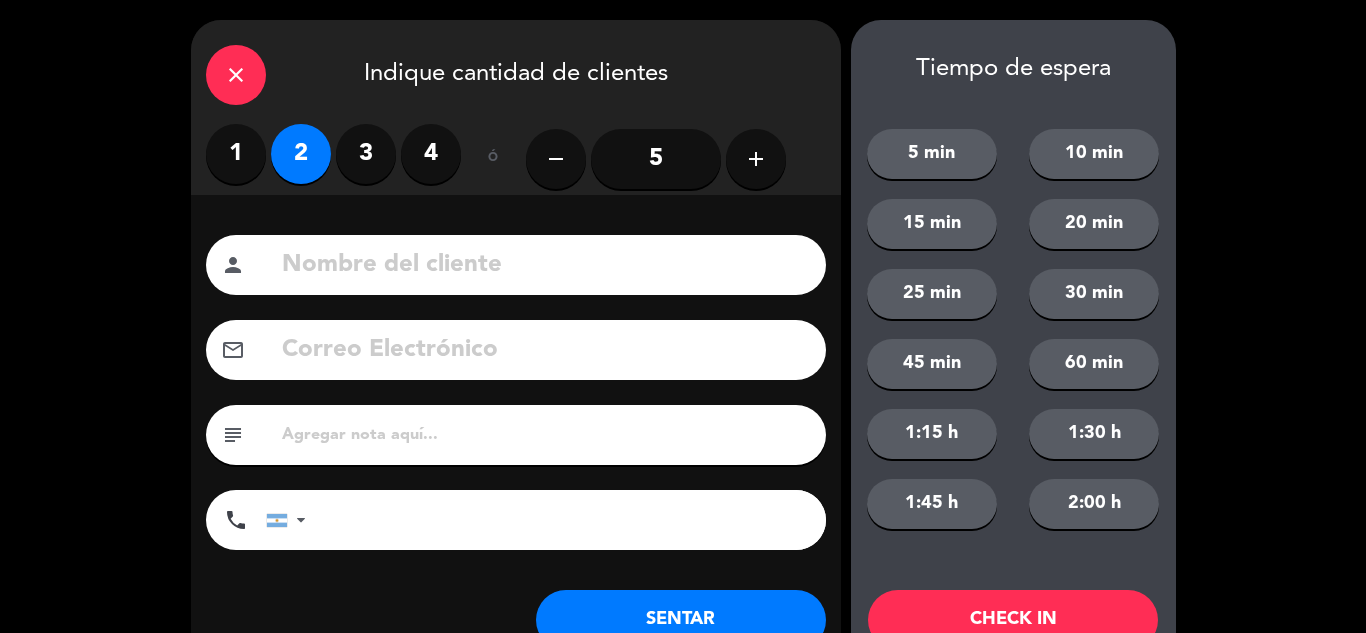 click 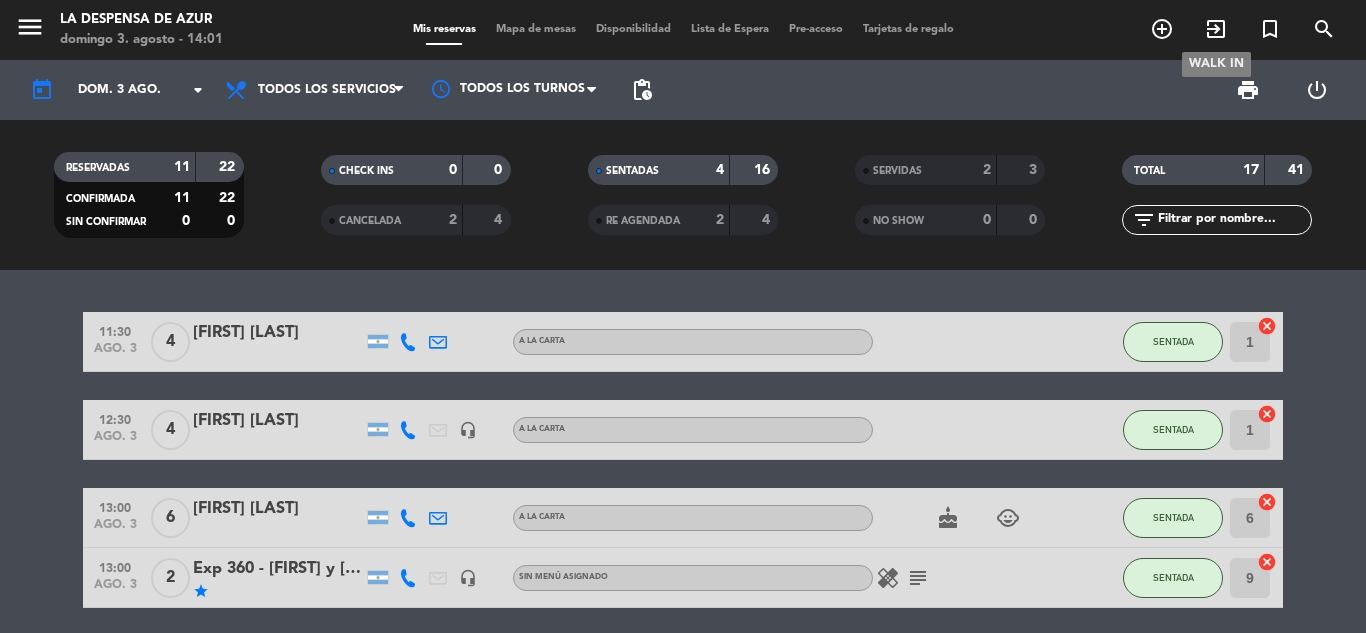 click on "exit_to_app" at bounding box center (1216, 29) 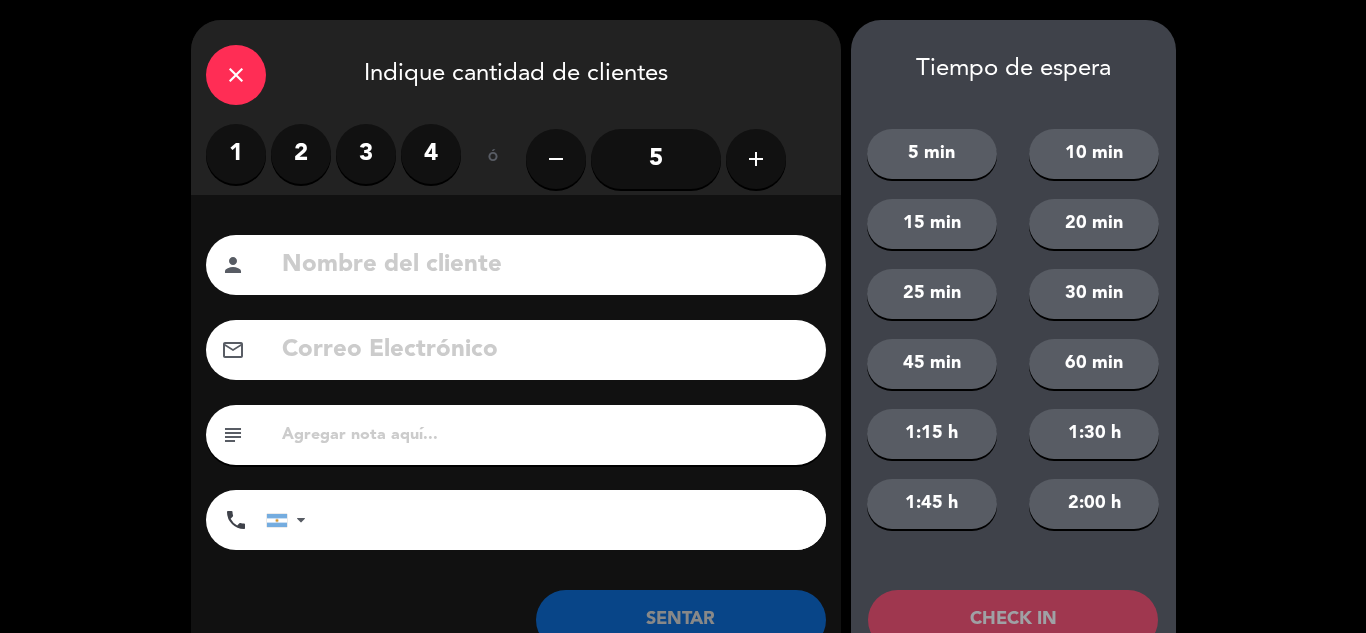 click on "2" at bounding box center (301, 154) 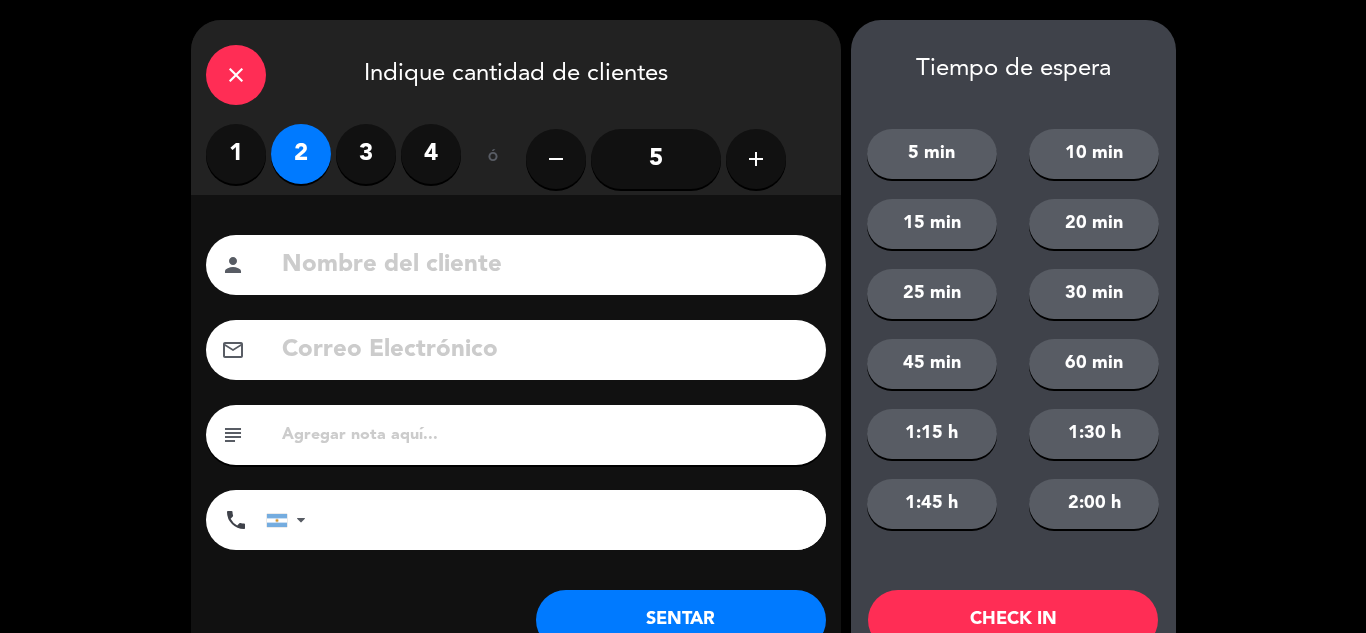 click 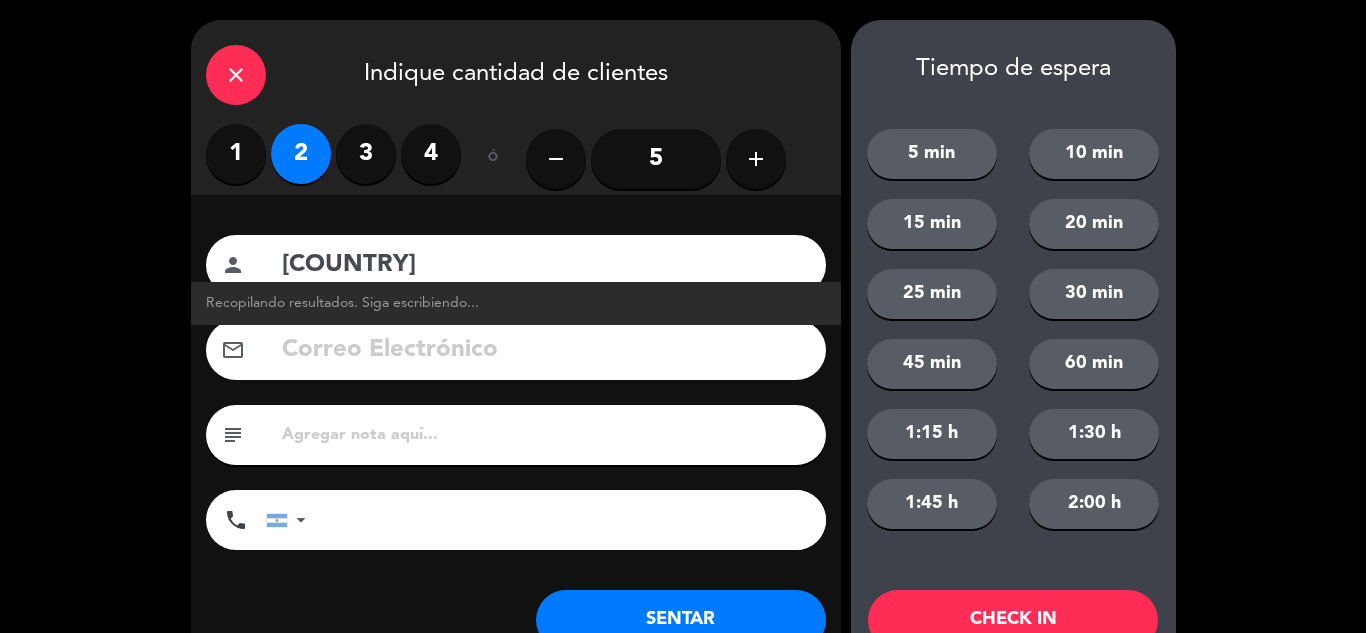 type on "[COUNTRY]" 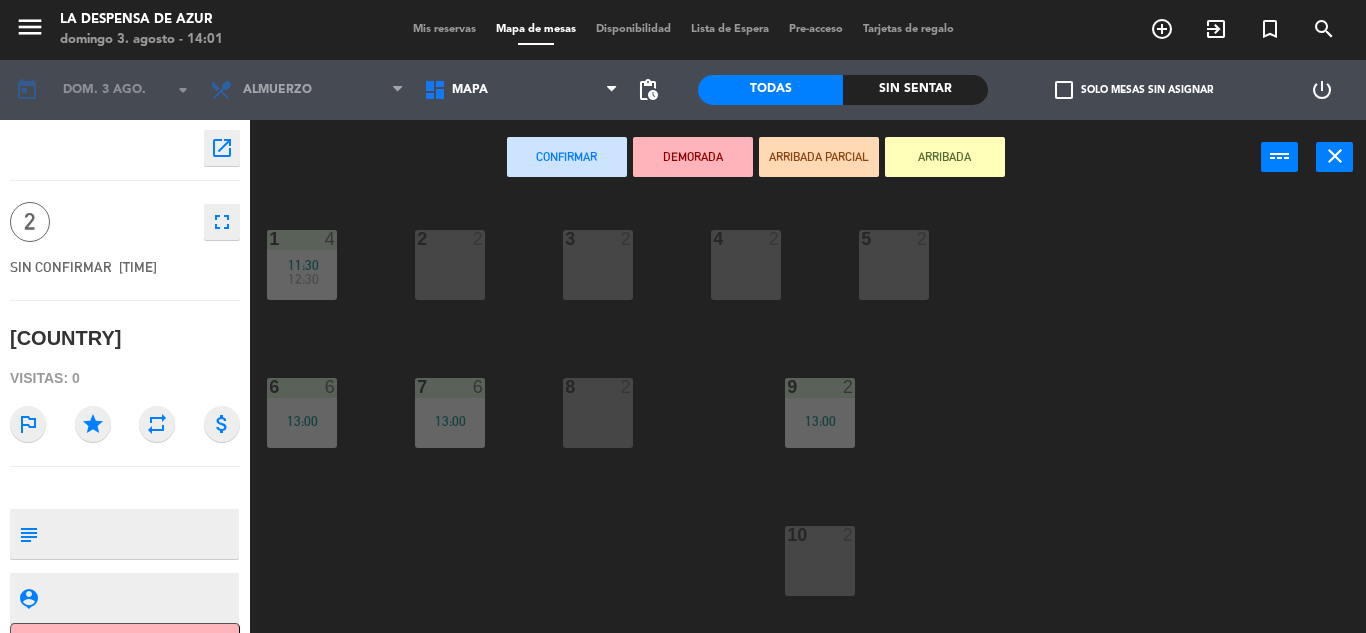 click on "2  2" at bounding box center (450, 265) 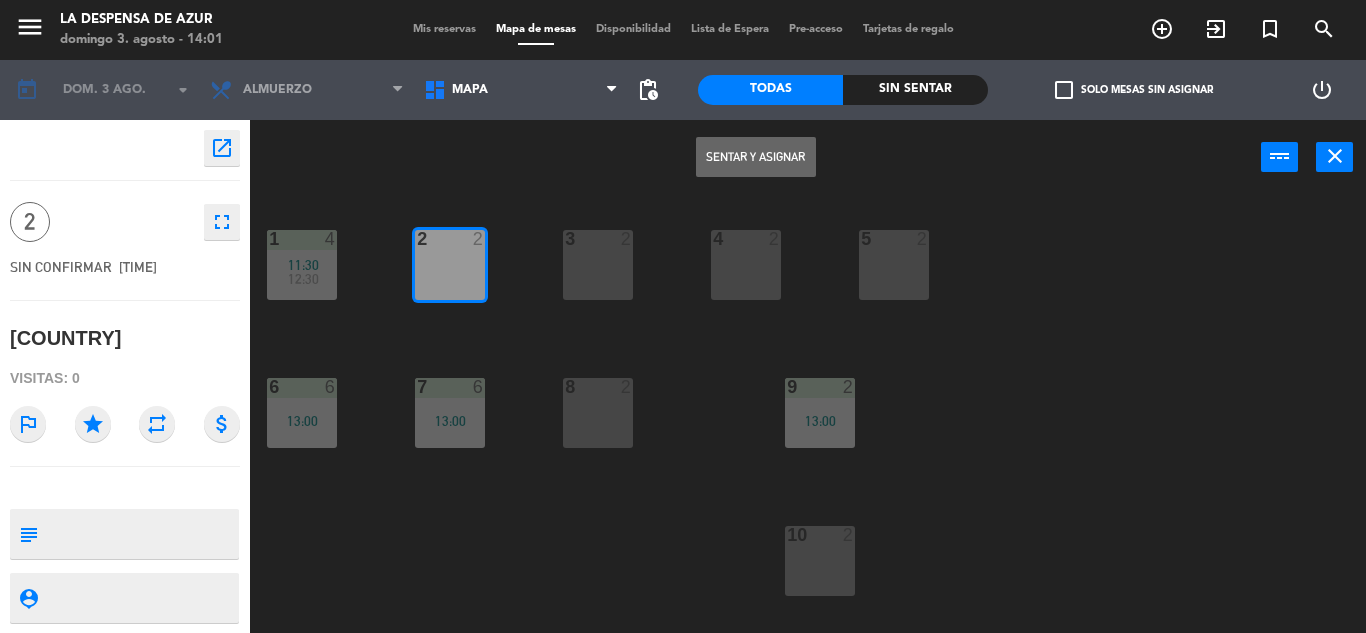 click on "Sentar y Asignar" at bounding box center (756, 157) 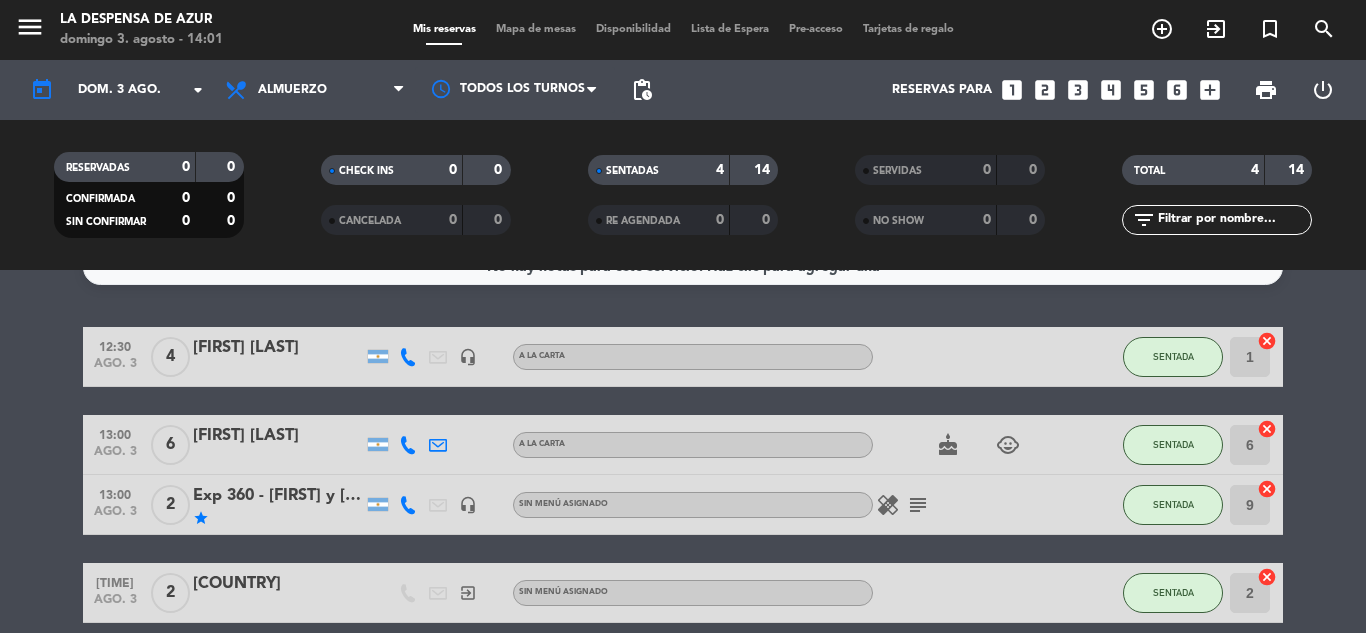 scroll, scrollTop: 0, scrollLeft: 0, axis: both 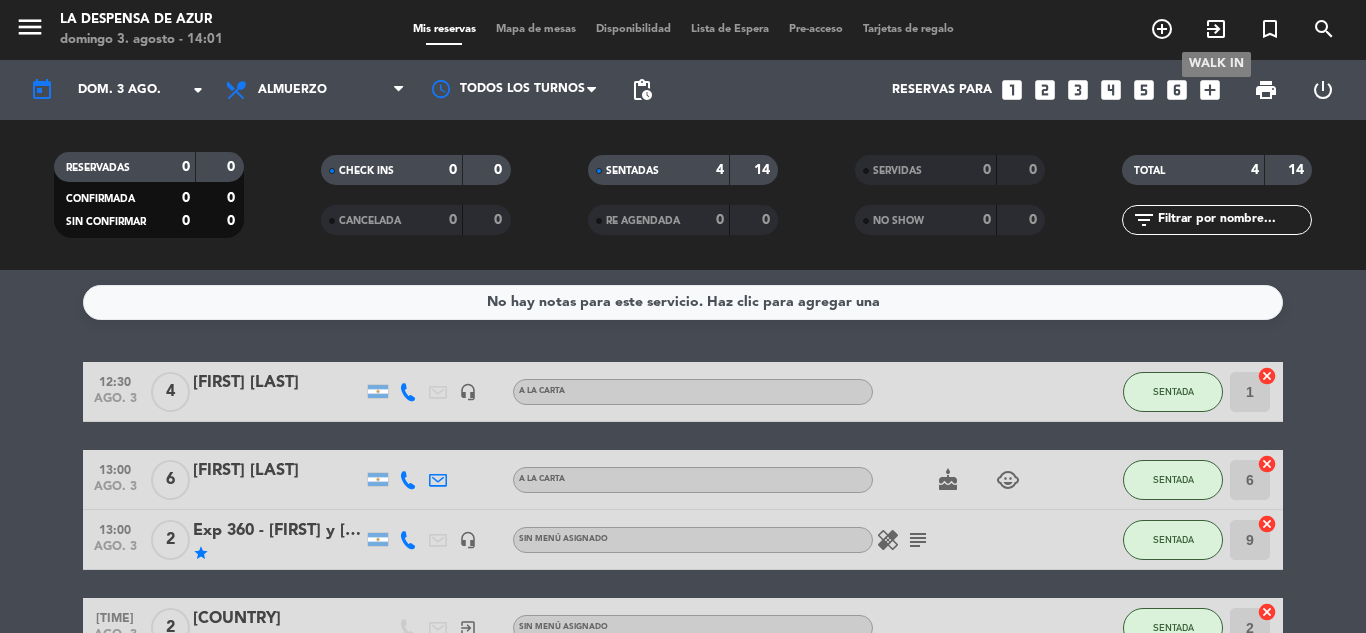 click on "exit_to_app" at bounding box center [1216, 29] 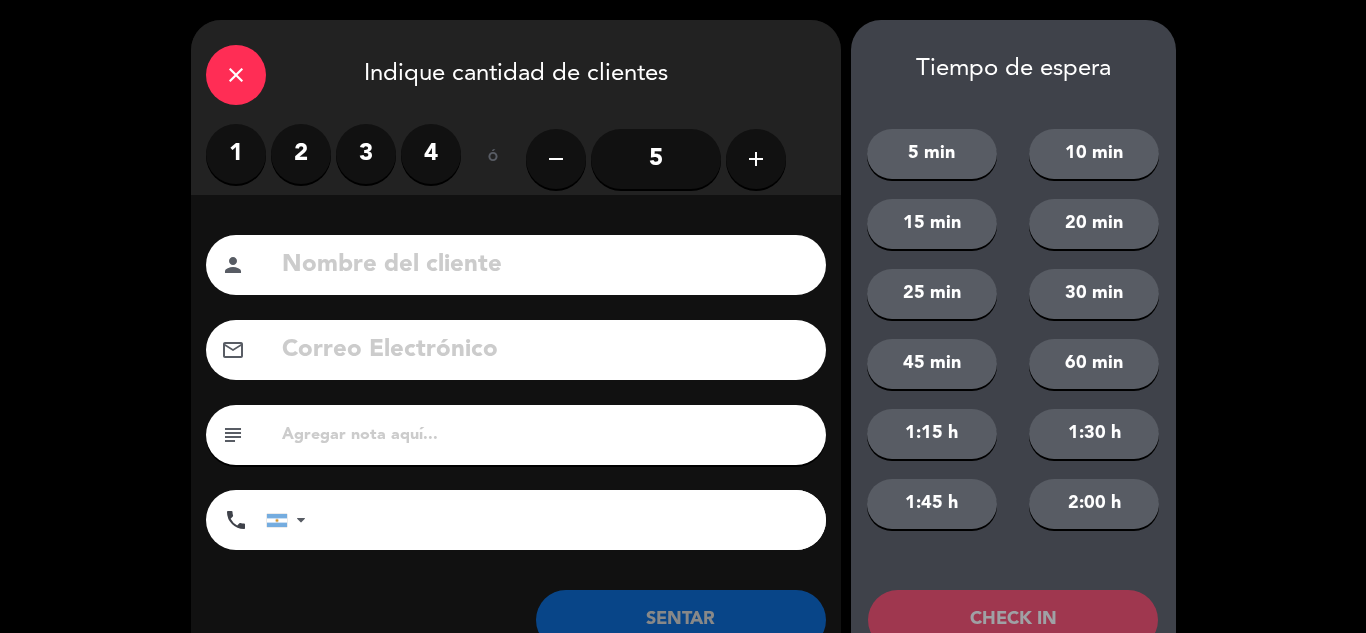 click on "1" at bounding box center (236, 154) 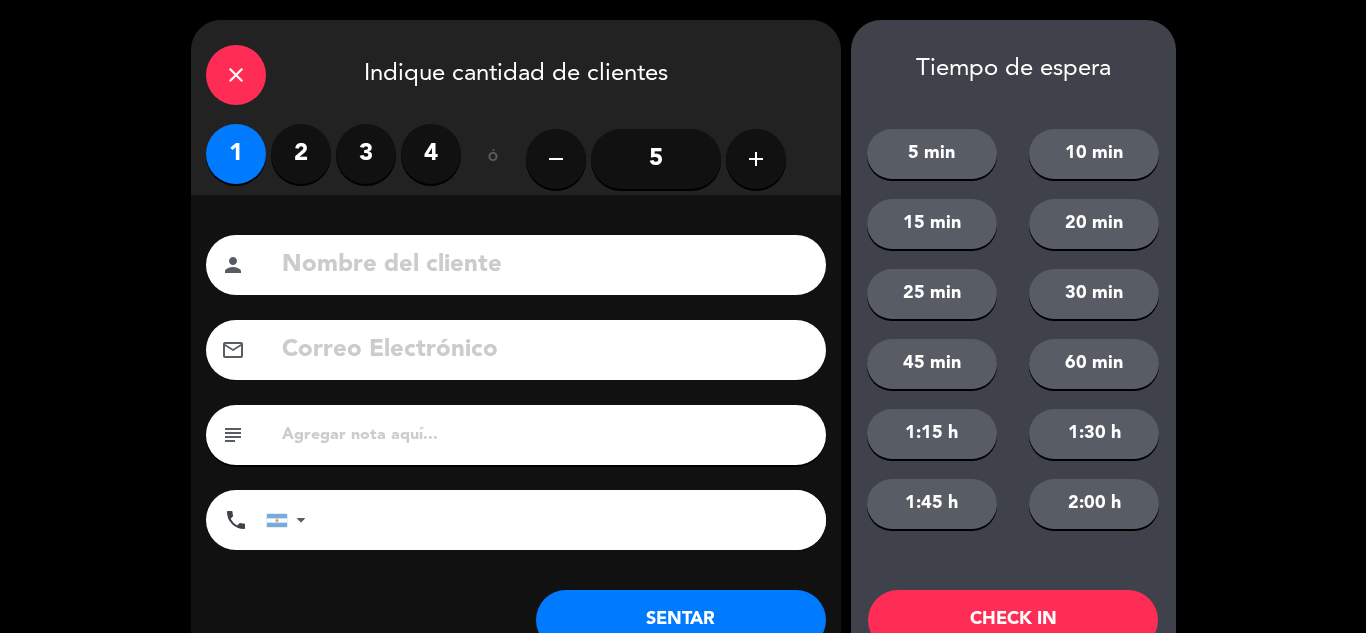 click 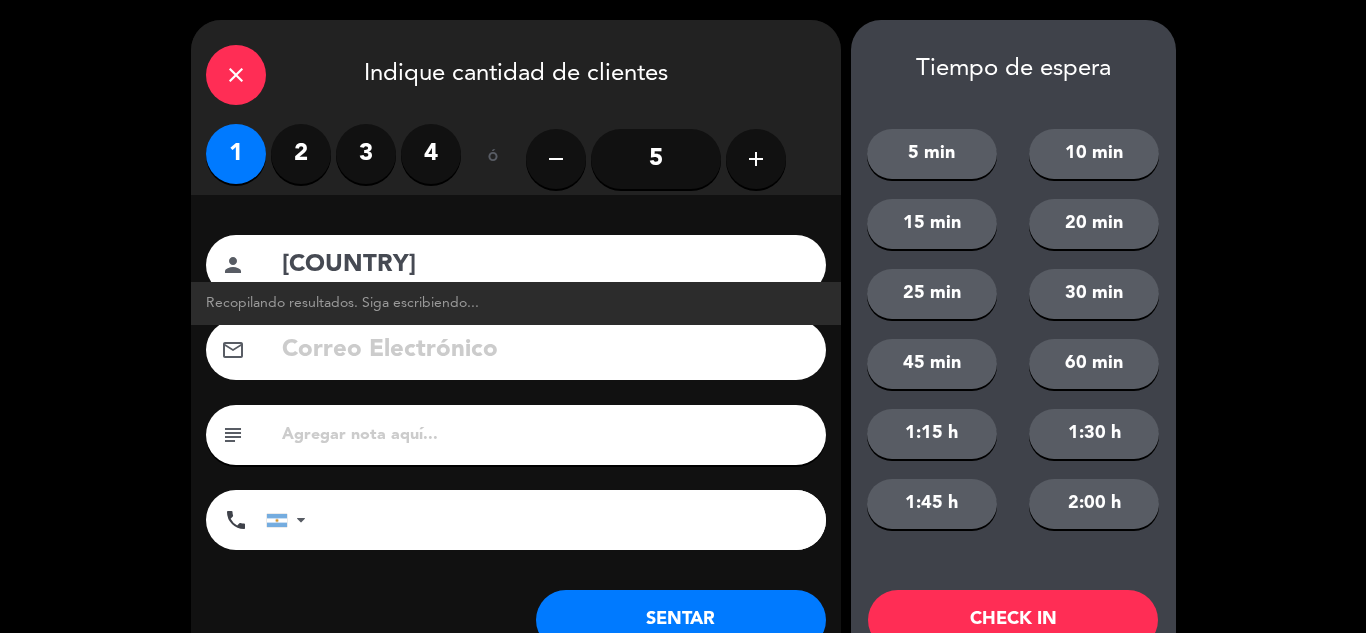 type on "[COUNTRY]" 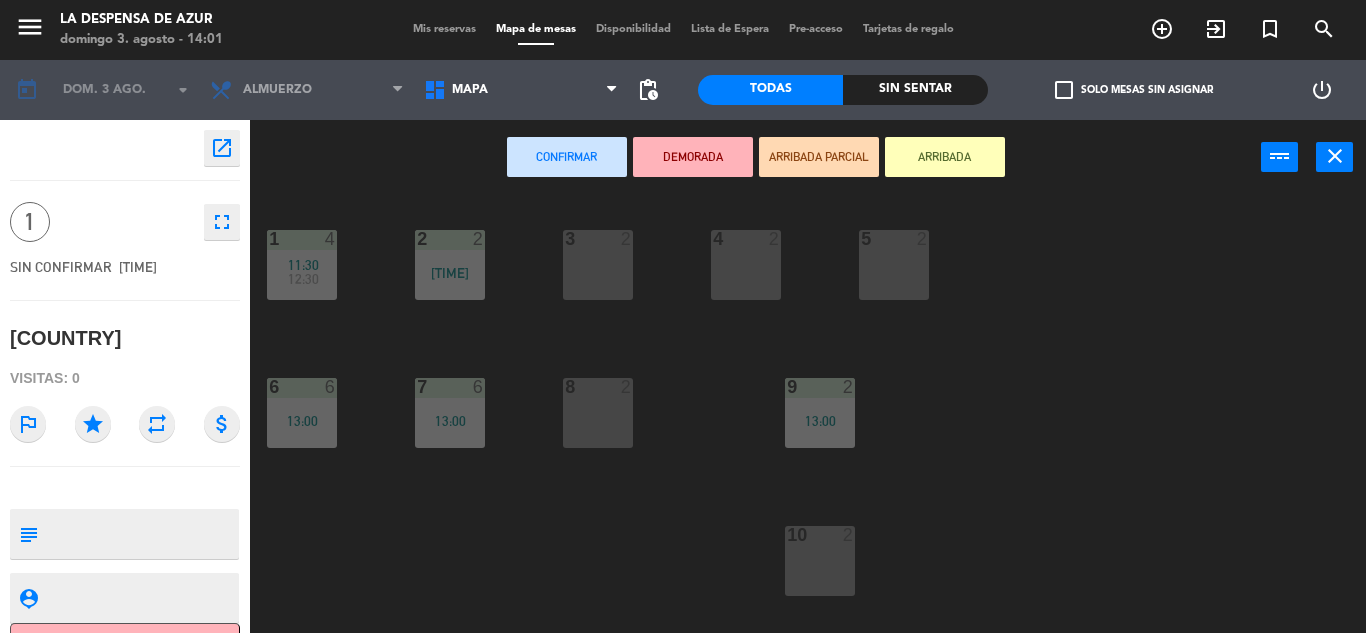 click on "10" at bounding box center [787, 535] 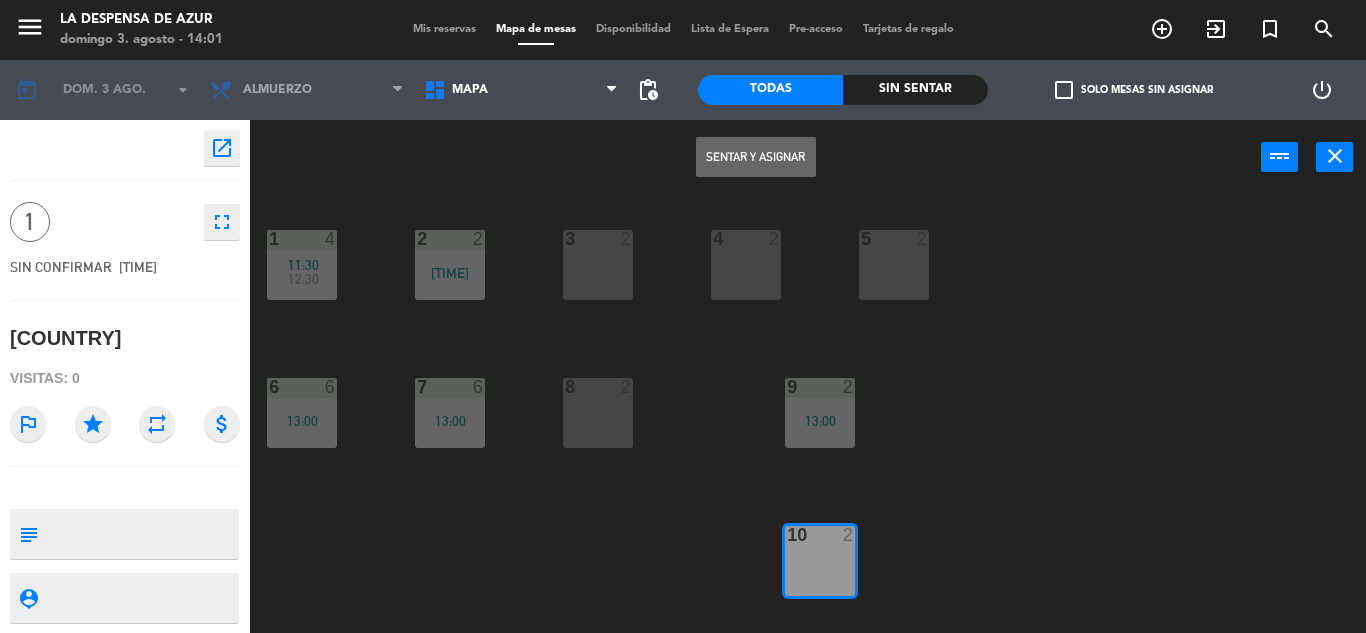 click on "Sentar y Asignar" at bounding box center [756, 157] 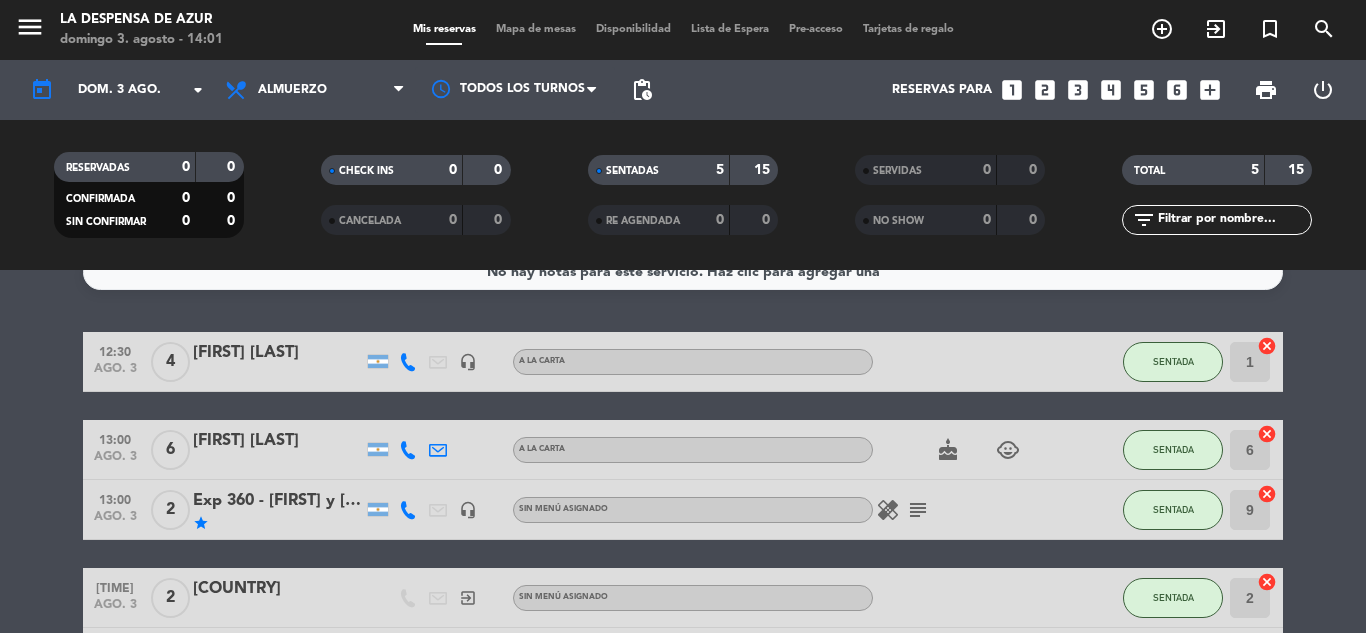 scroll, scrollTop: 0, scrollLeft: 0, axis: both 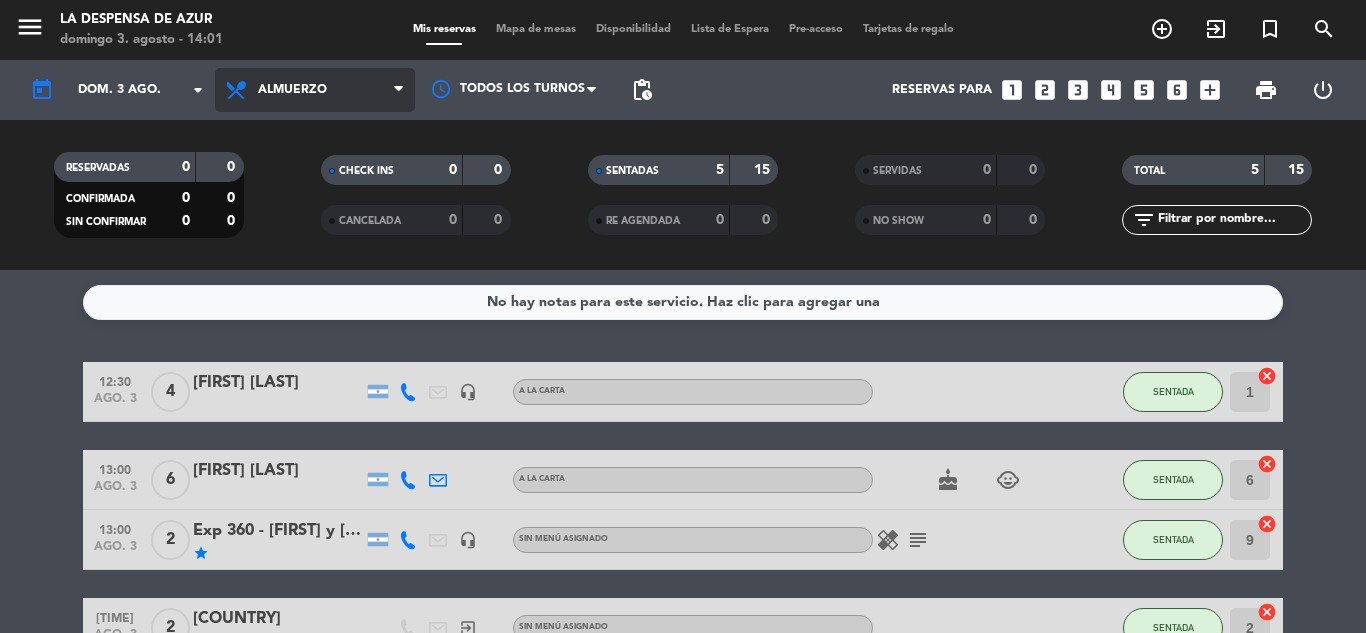 click on "Almuerzo" at bounding box center [292, 90] 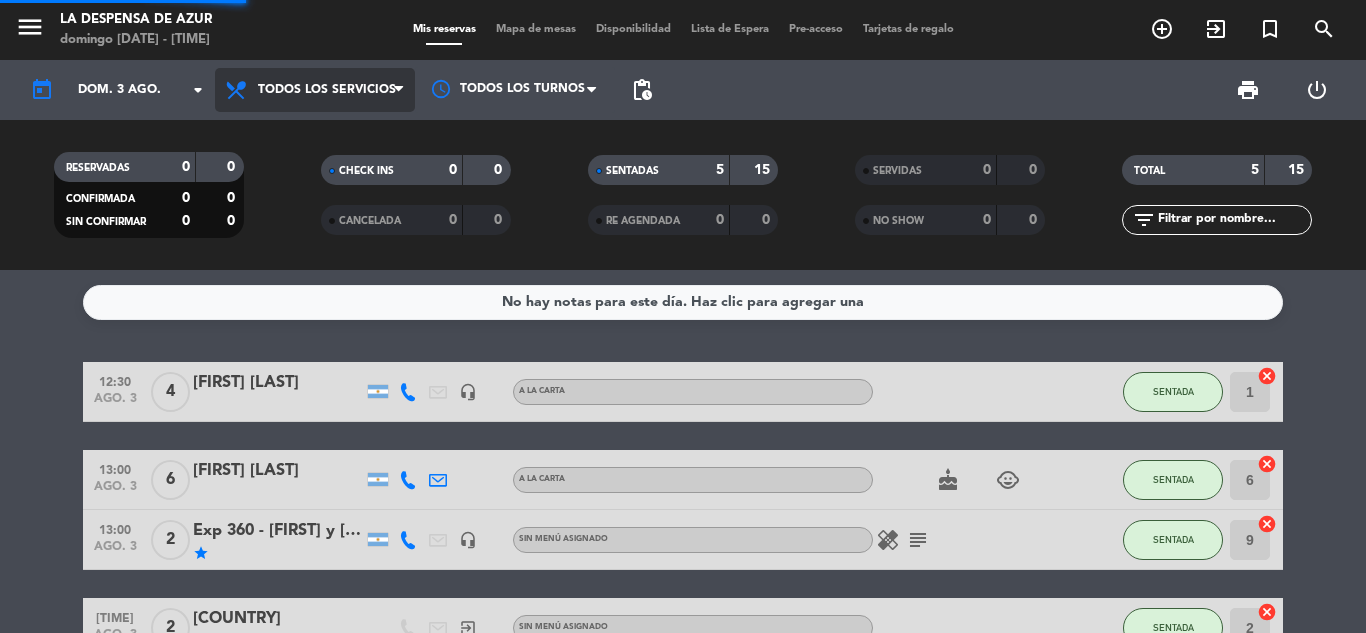 click on "menu  La Despensa de Azur   domingo [DATE] - [TIME]   Mis reservas   Mapa de mesas   Disponibilidad   Lista de Espera   Pre-acceso   Tarjetas de regalo  add_circle_outline exit_to_app turned_in_not search today    dom. 3 ago. arrow_drop_down  Todos los servicios  Desayuno  Brunch  Almuerzo  Cena  Todos los servicios  Todos los servicios  Desayuno  Brunch  Almuerzo  Cena Todos los turnos pending_actions print  power_settings_new   RESERVADAS   0   0   CONFIRMADA   0   0   SIN CONFIRMAR   0   0   CHECK INS   0   0   CANCELADA   0   0   SENTADAS   5   15   RE AGENDADA   0   0   SERVIDAS   0   0   NO SHOW   0   0   TOTAL   5   15  filter_list" 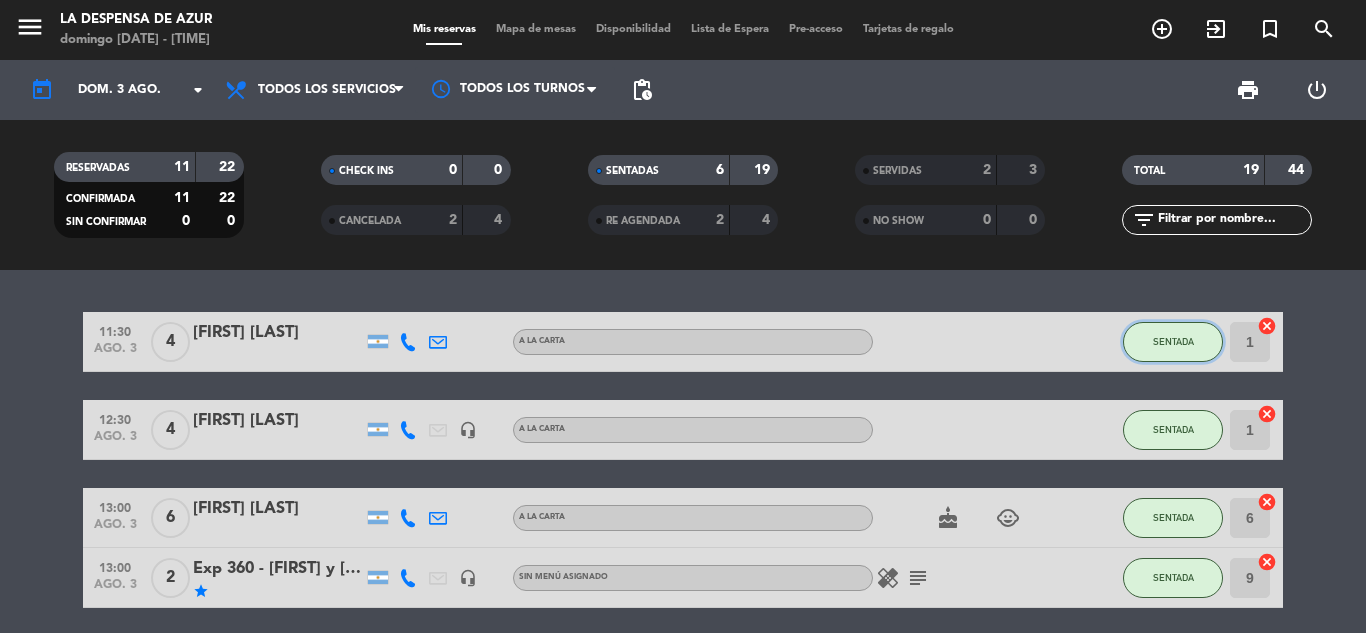click on "SENTADA" 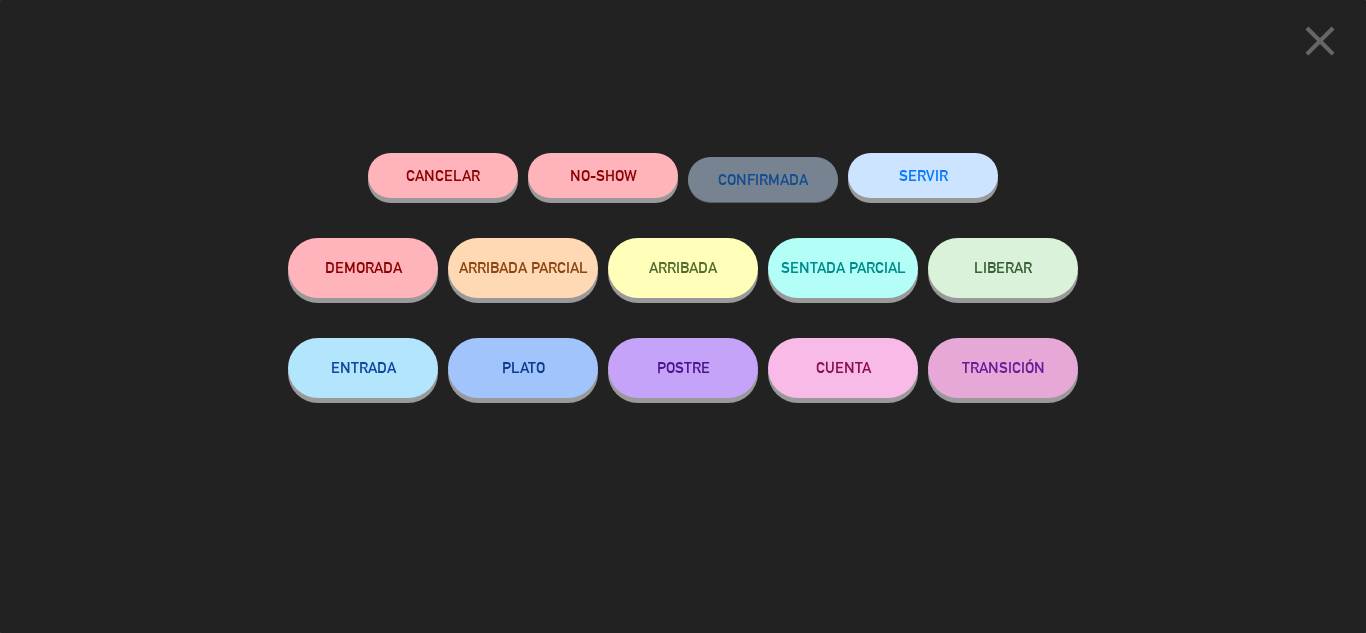 click on "SERVIR" 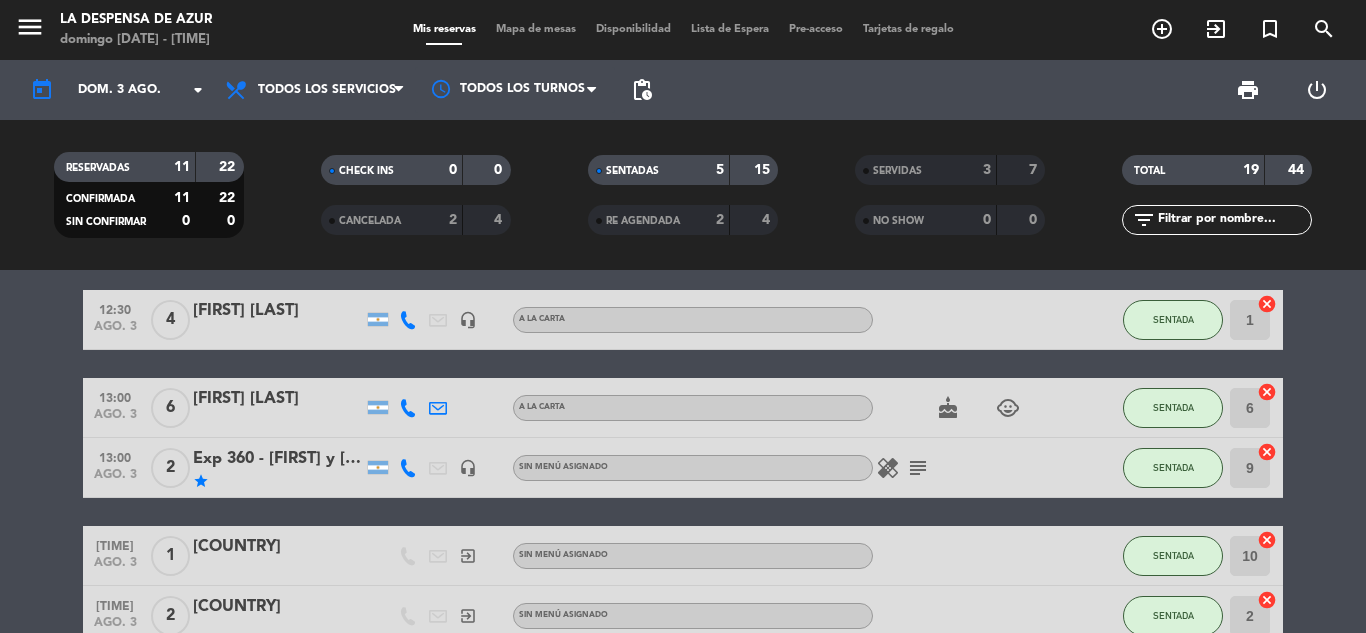 scroll, scrollTop: 0, scrollLeft: 0, axis: both 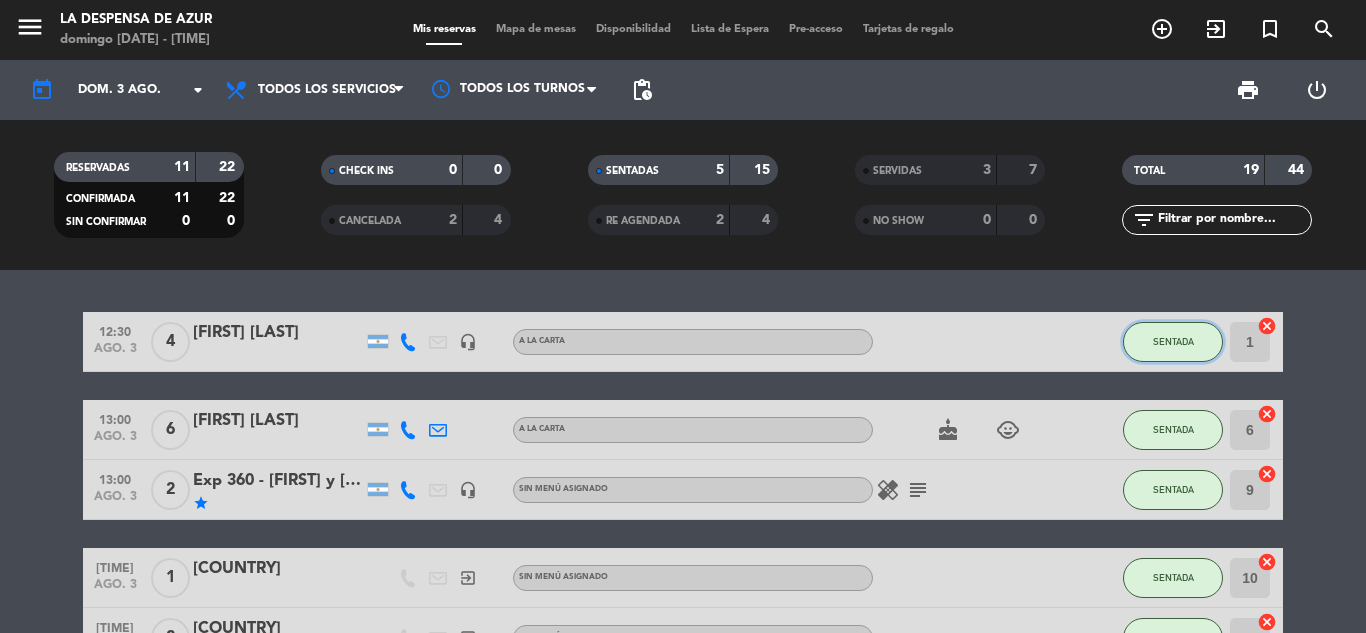 click on "SENTADA" 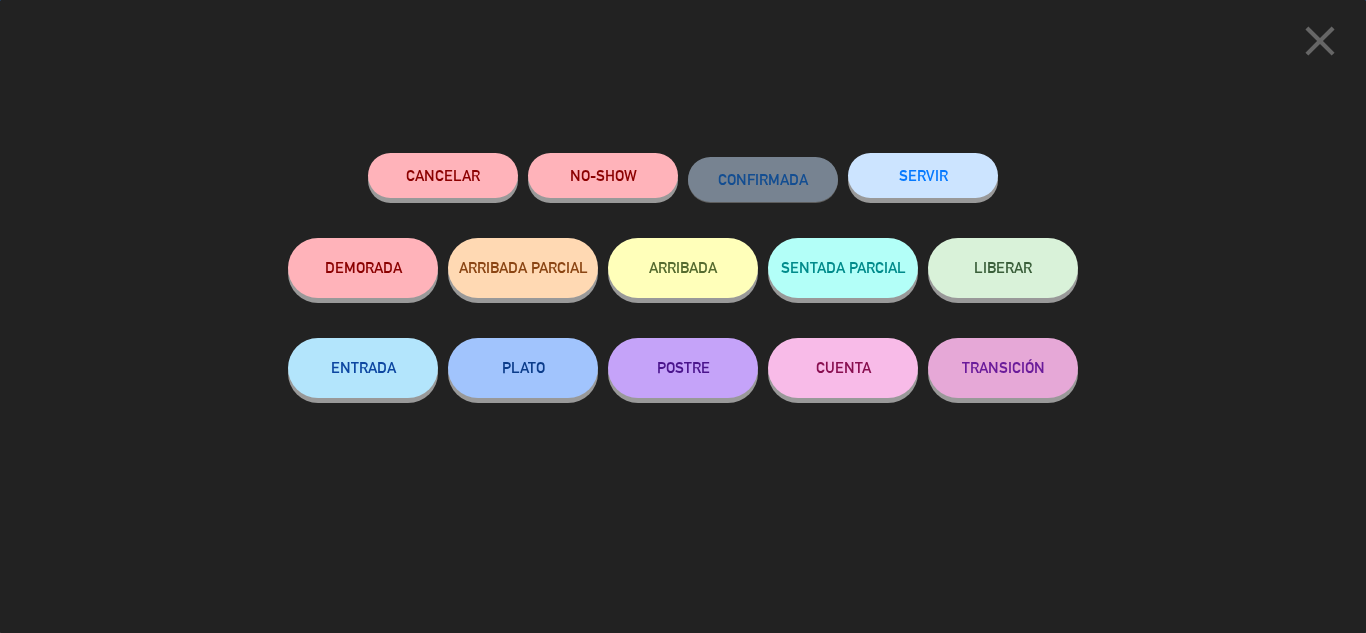 click on "SERVIR" 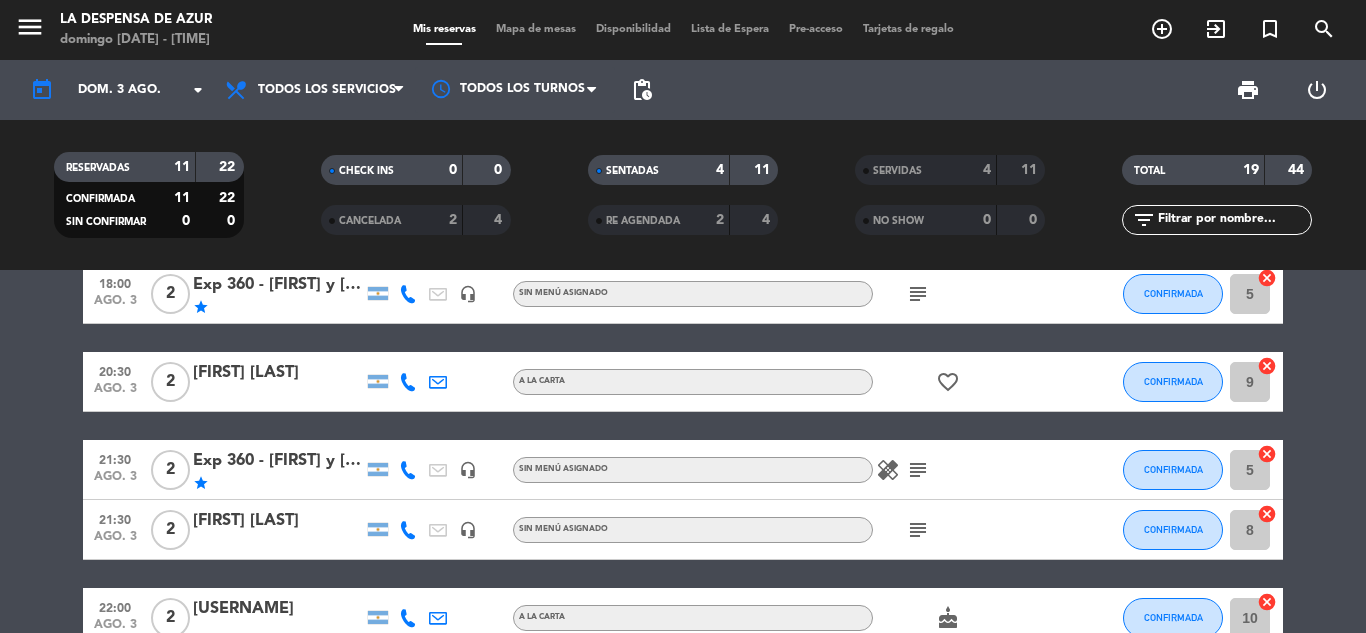 scroll, scrollTop: 800, scrollLeft: 0, axis: vertical 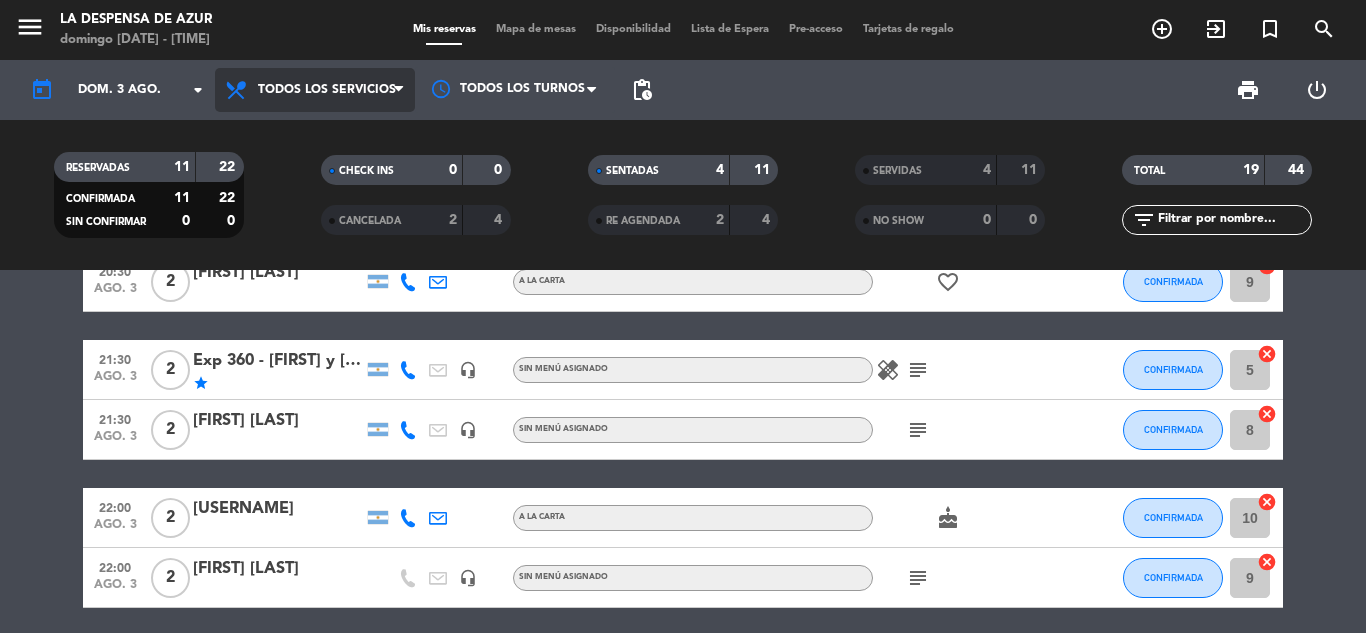 click on "Todos los servicios" at bounding box center [315, 90] 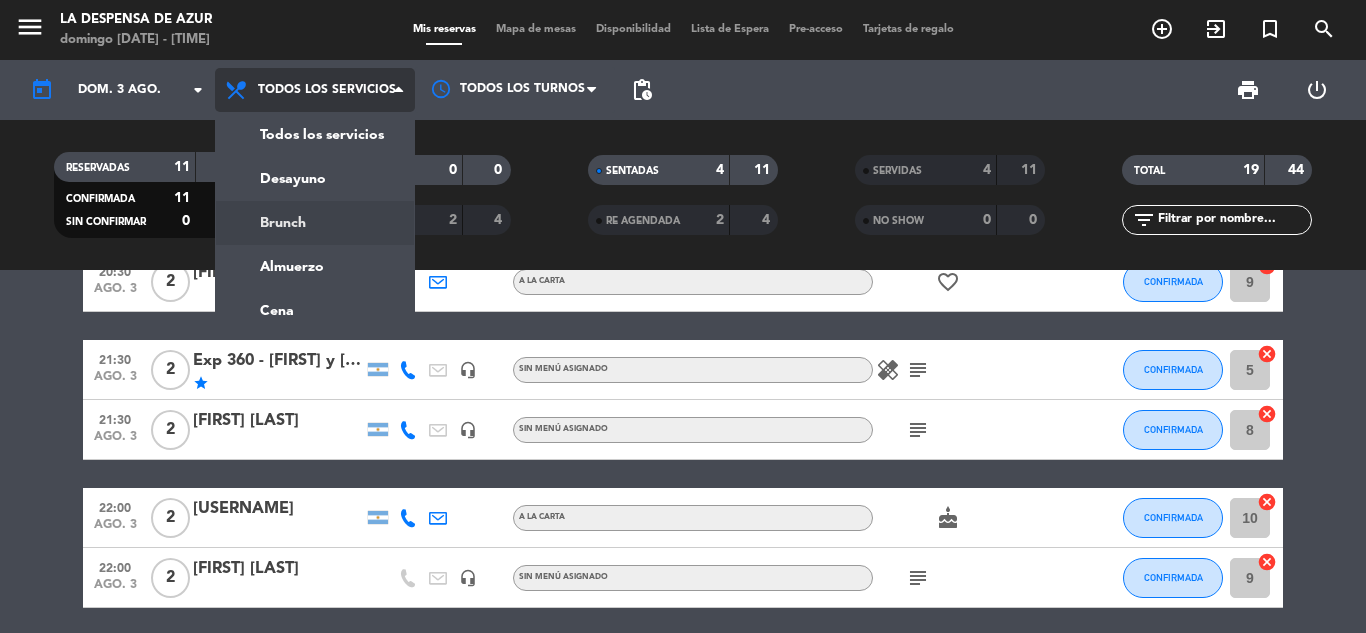 click on "menu  La Despensa de Azur   domingo 3. agosto - 14:02   Mis reservas   Mapa de mesas   Disponibilidad   Lista de Espera   Pre-acceso   Tarjetas de regalo  add_circle_outline exit_to_app turned_in_not search today    dom. 3 ago. arrow_drop_down  Todos los servicios  Desayuno  Brunch  Almuerzo  Cena  Todos los servicios  Todos los servicios  Desayuno  Brunch  Almuerzo  Cena Todos los turnos pending_actions print  power_settings_new   RESERVADAS   11   22   CONFIRMADA   11   22   SIN CONFIRMAR   0   0   CHECK INS   0   0   CANCELADA   2   4   SENTADAS   4   11   RE AGENDADA   2   4   SERVIDAS   4   11   NO SHOW   0   0   TOTAL   19   44  filter_list" 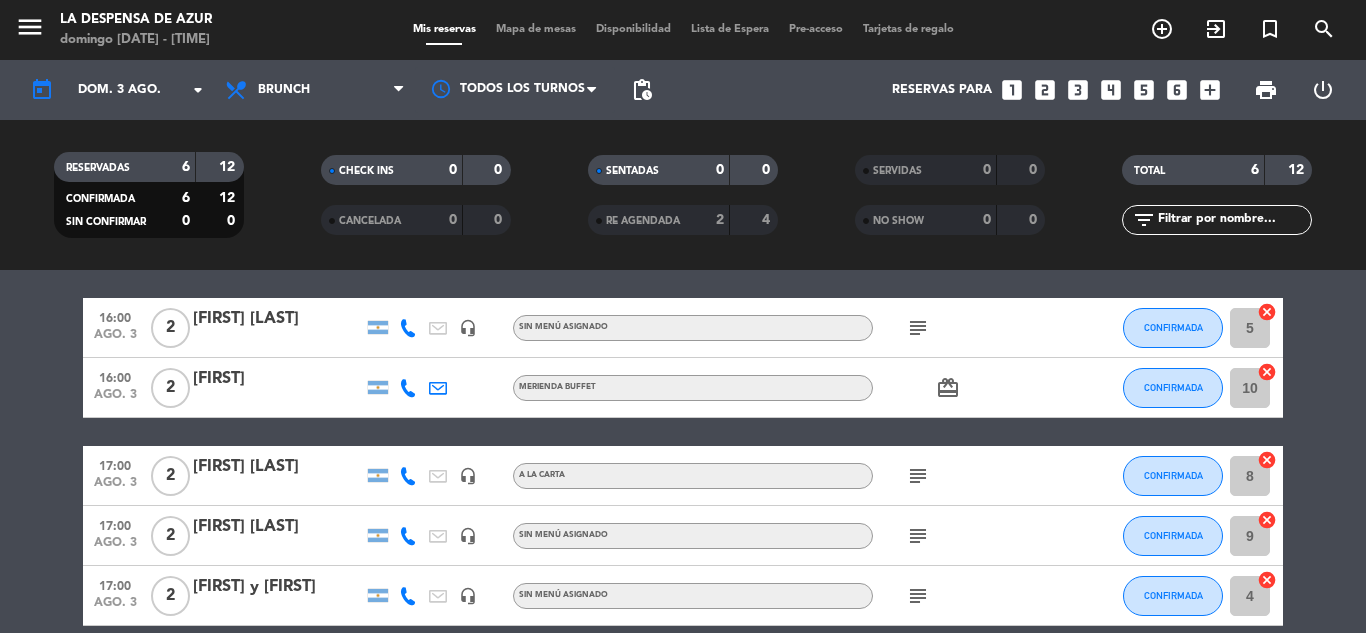 scroll, scrollTop: 100, scrollLeft: 0, axis: vertical 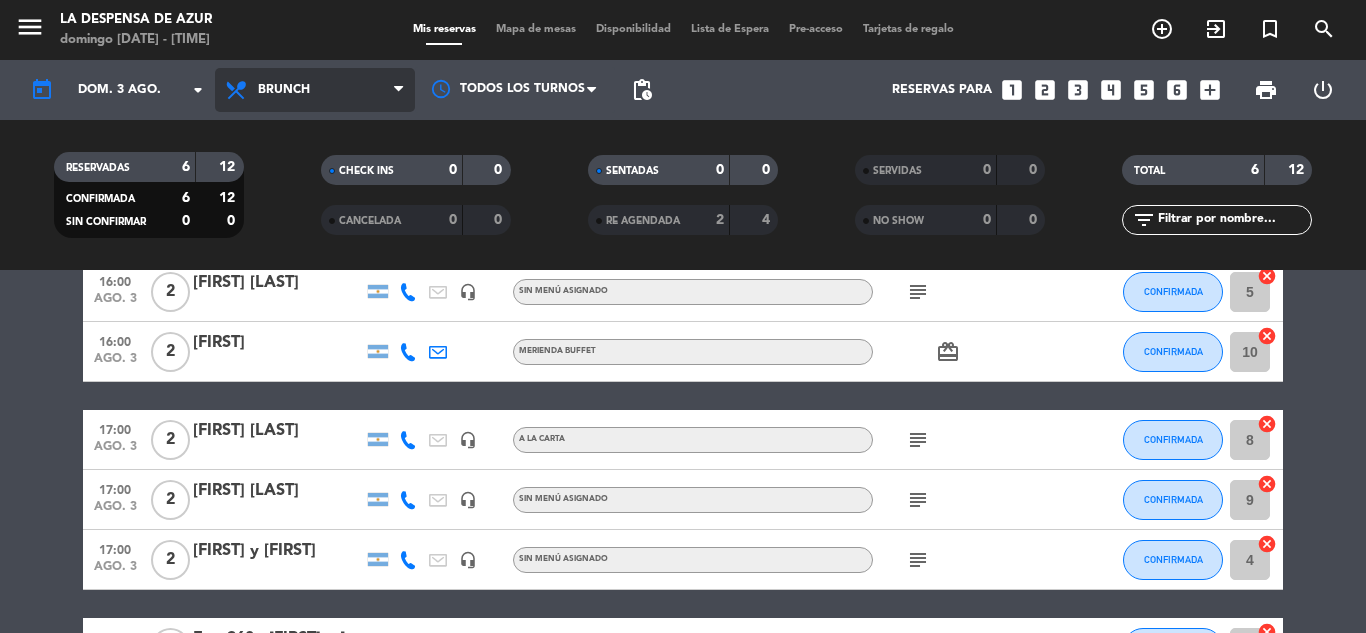 click on "Brunch" at bounding box center [315, 90] 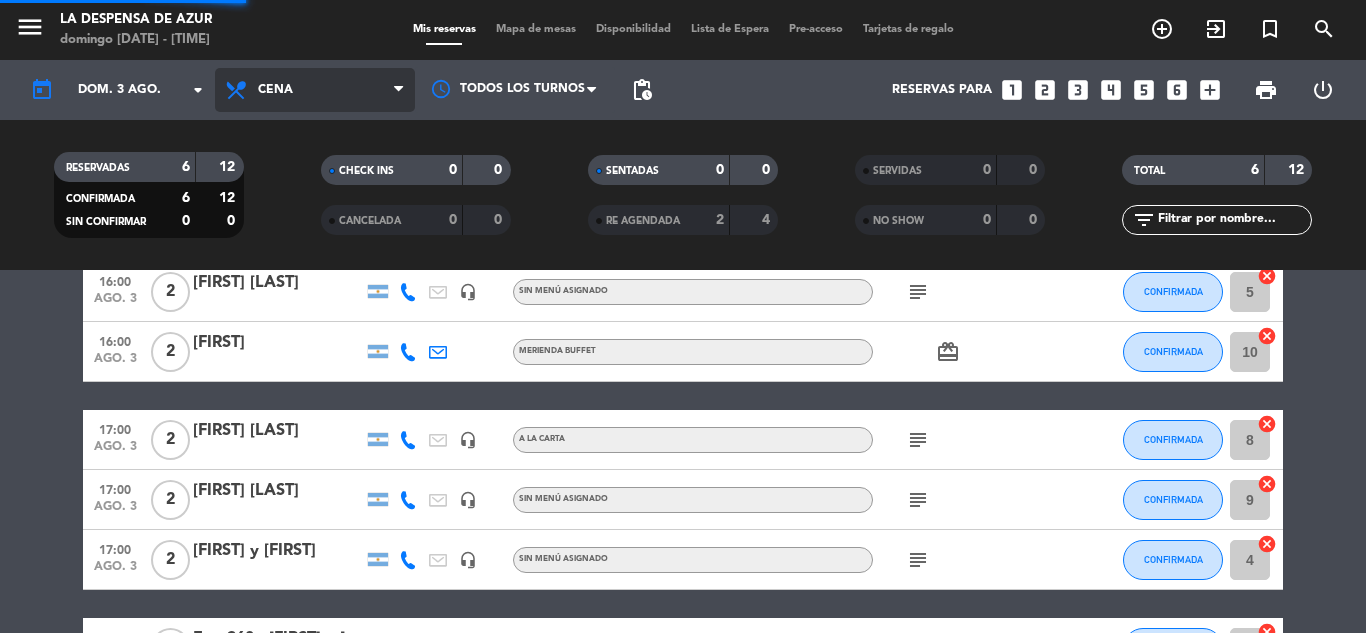 click on "menu  La Despensa de Azur   domingo 3. agosto - 14:02   Mis reservas   Mapa de mesas   Disponibilidad   Lista de Espera   Pre-acceso   Tarjetas de regalo  add_circle_outline exit_to_app turned_in_not search today    dom. 3 ago. arrow_drop_down  Todos los servicios  Desayuno  Brunch  Almuerzo  Cena  Cena  Todos los servicios  Desayuno  Brunch  Almuerzo  Cena Todos los turnos pending_actions  Reservas para   looks_one   looks_two   looks_3   looks_4   looks_5   looks_6   add_box  print  power_settings_new   RESERVADAS   6   12   CONFIRMADA   6   12   SIN CONFIRMAR   0   0   CHECK INS   0   0   CANCELADA   0   0   SENTADAS   0   0   RE AGENDADA   2   4   SERVIDAS   0   0   NO SHOW   0   0   TOTAL   6   12  filter_list  No hay notas para este servicio. Haz clic para agregar una   16:00   ago. 3   2   Alejandro Emilio Gadea    headset_mic  Sin menú asignado  subject  CONFIRMADA 5  cancel   16:00   ago. 3   2   Eliana   Merienda Buffet  card_giftcard  CONFIRMADA 10  cancel   17:00   ago. 3   2   headset_mic  8  2" 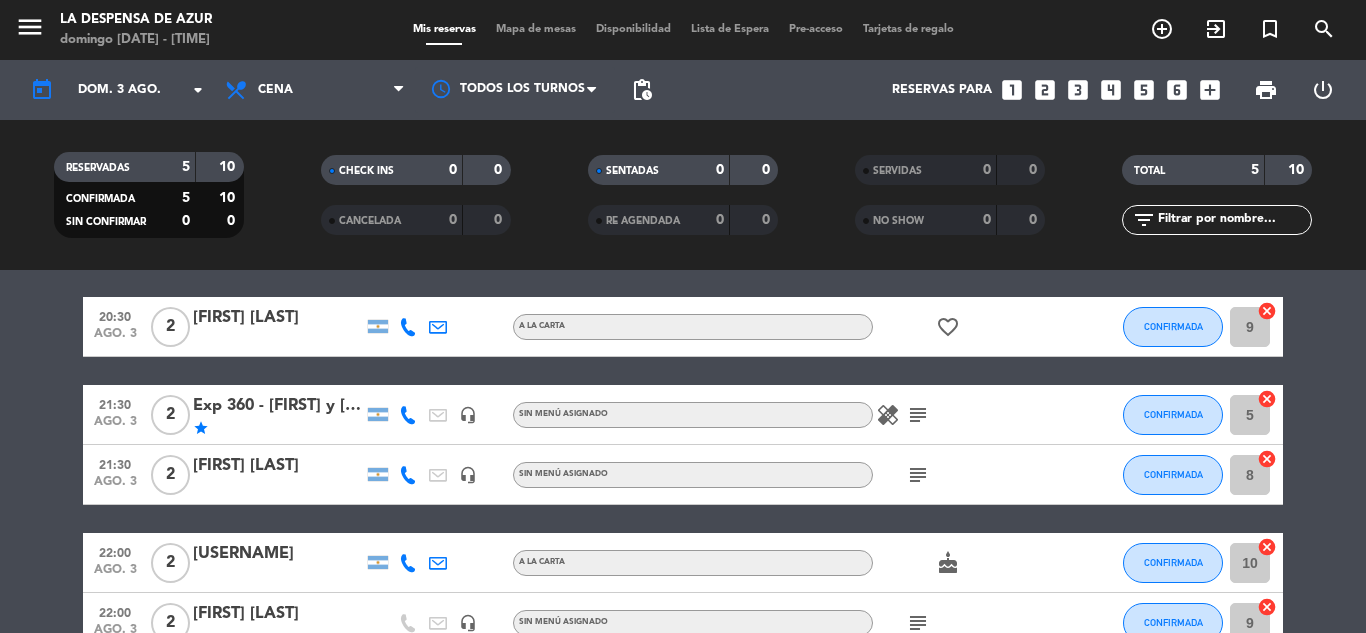scroll, scrollTop: 100, scrollLeft: 0, axis: vertical 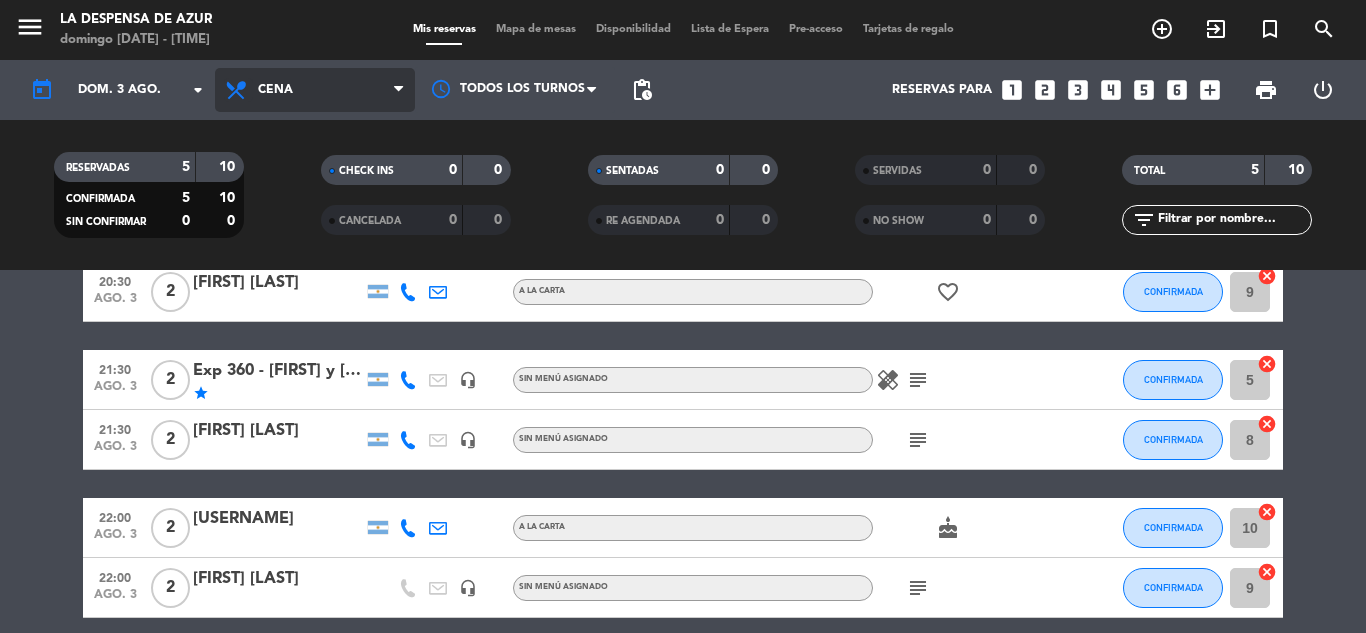 click at bounding box center (238, 90) 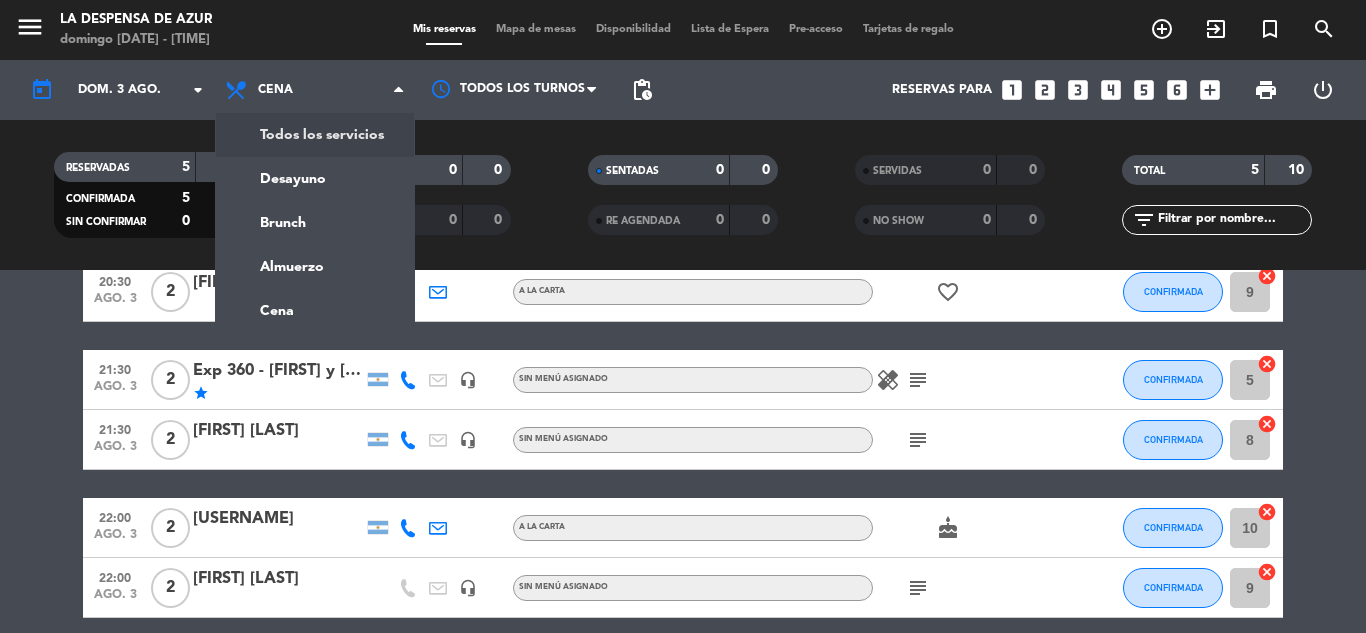 click on "menu  La Despensa de Azur   domingo 3. agosto - 14:02   Mis reservas   Mapa de mesas   Disponibilidad   Lista de Espera   Pre-acceso   Tarjetas de regalo  add_circle_outline exit_to_app turned_in_not search today    dom. 3 ago. arrow_drop_down  Todos los servicios  Desayuno  Brunch  Almuerzo  Cena  Cena  Todos los servicios  Desayuno  Brunch  Almuerzo  Cena Todos los turnos pending_actions  Reservas para   looks_one   looks_two   looks_3   looks_4   looks_5   looks_6   add_box  print  power_settings_new   RESERVADAS   5   10   CONFIRMADA   5   10   SIN CONFIRMAR   0   0   CHECK INS   0   0   CANCELADA   0   0   SENTADAS   0   0   RE AGENDADA   0   0   SERVIDAS   0   0   NO SHOW   0   0   TOTAL   5   10  filter_list" 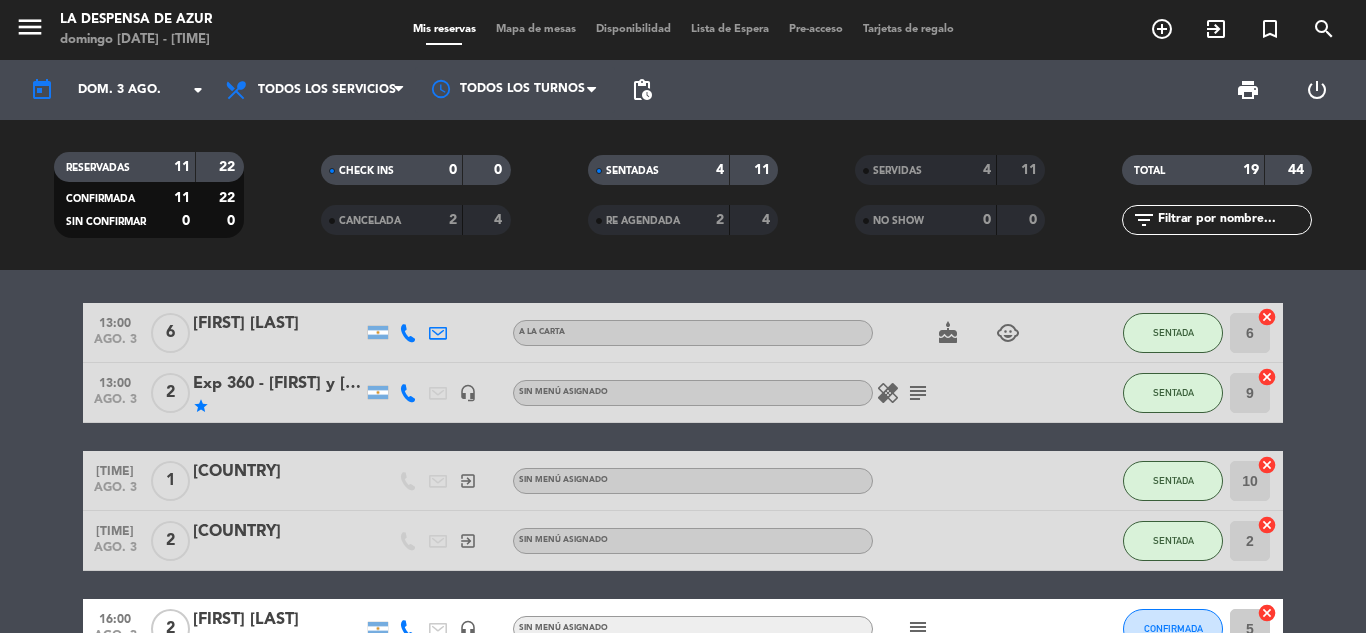 scroll, scrollTop: 0, scrollLeft: 0, axis: both 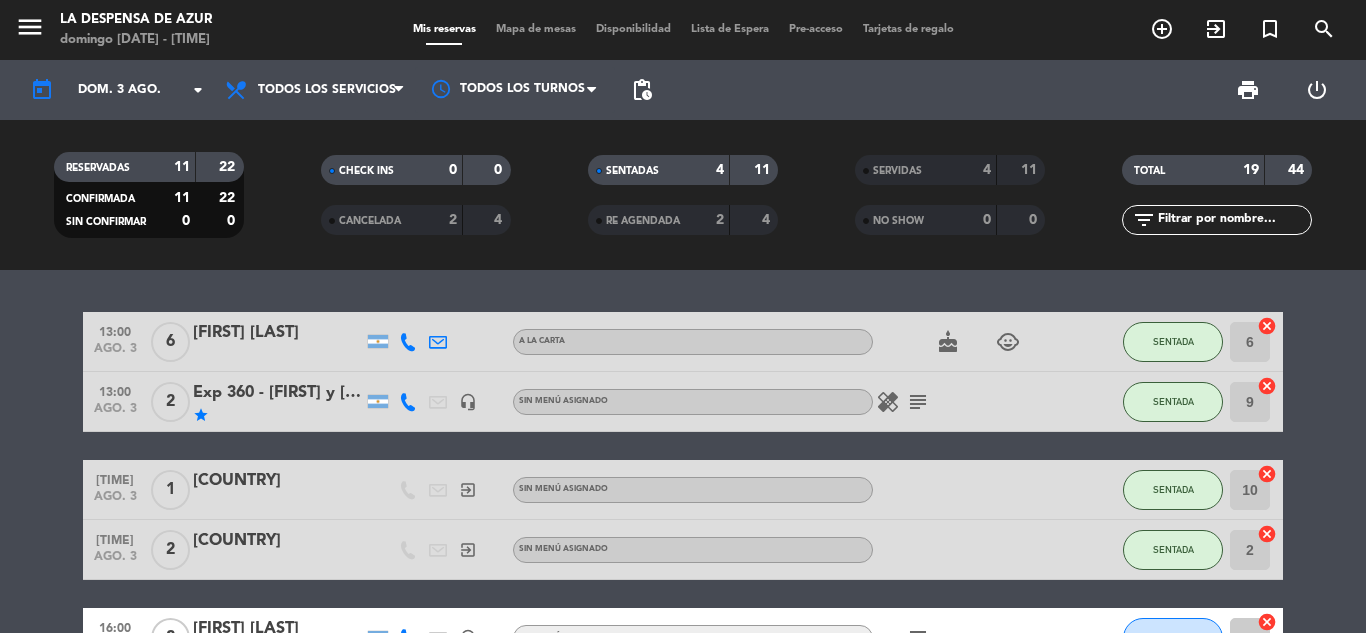 click on "13:00   ago. 3   6   Agustina Carena   A LA CARTA  cake   child_care  SENTADA 6  cancel   13:00   ago. 3   2   Exp 360 - Sol y Julián   star   headset_mic  Sin menú asignado  healing   subject  SENTADA 9  cancel   14:01   ago. 3   1   Externo   exit_to_app  Sin menú asignado SENTADA 10  cancel   14:01   ago. 3   2   Externo   exit_to_app  Sin menú asignado SENTADA 2  cancel   16:00   ago. 3   2   Alejandro Emilio Gadea    headset_mic  Sin menú asignado  subject  CONFIRMADA 5  cancel   16:00   ago. 3   2   Eliana   Merienda Buffet  card_giftcard  CONFIRMADA 10  cancel   17:00   ago. 3   2   Camila Belen Junco   headset_mic   A LA CARTA  subject  CONFIRMADA 8  cancel   17:00   ago. 3   2   Elida Gonzalez   headset_mic  Sin menú asignado  subject  CONFIRMADA 9  cancel   17:00   ago. 3   2   Victorio y Estefania    headset_mic  Sin menú asignado  subject  CONFIRMADA 4  cancel   18:00   ago. 3   2   Exp 360 - Sol y Julián   star   headset_mic  Sin menú asignado  subject  CONFIRMADA 5  cancel   20:30   2" 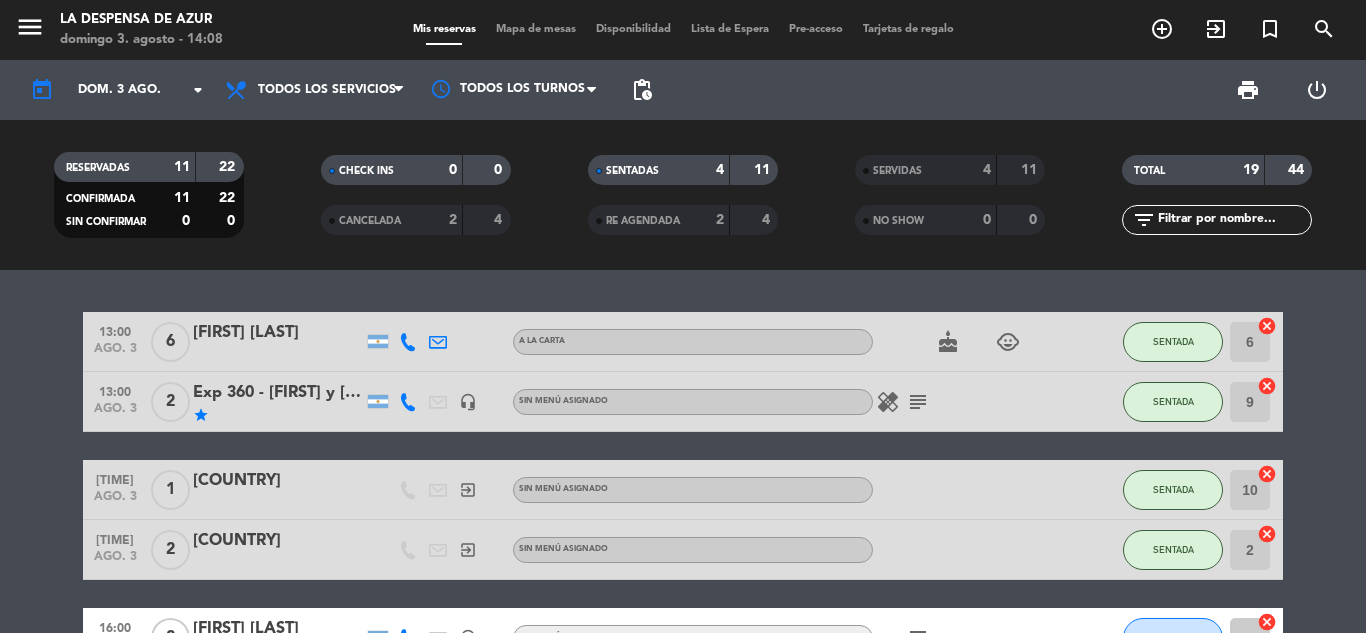 click on "13:00   ago. 3   6   Agustina Carena   A LA CARTA  cake   child_care  SENTADA 6  cancel   13:00   ago. 3   2   Exp 360 - Sol y Julián   star   headset_mic  Sin menú asignado  healing   subject  SENTADA 9  cancel   14:01   ago. 3   1   Externo   exit_to_app  Sin menú asignado SENTADA 10  cancel   14:01   ago. 3   2   Externo   exit_to_app  Sin menú asignado SENTADA 2  cancel   16:00   ago. 3   2   Alejandro Emilio Gadea    headset_mic  Sin menú asignado  subject  CONFIRMADA 5  cancel   16:00   ago. 3   2   Eliana   Merienda Buffet  card_giftcard  CONFIRMADA 10  cancel   17:00   ago. 3   2   Camila Belen Junco   headset_mic   A LA CARTA  subject  CONFIRMADA 8  cancel   17:00   ago. 3   2   Elida Gonzalez   headset_mic  Sin menú asignado  subject  CONFIRMADA 9  cancel   17:00   ago. 3   2   Victorio y Estefania    headset_mic  Sin menú asignado  subject  CONFIRMADA 4  cancel   18:00   ago. 3   2   Exp 360 - Sol y Julián   star   headset_mic  Sin menú asignado  subject  CONFIRMADA 5  cancel   20:30   2" 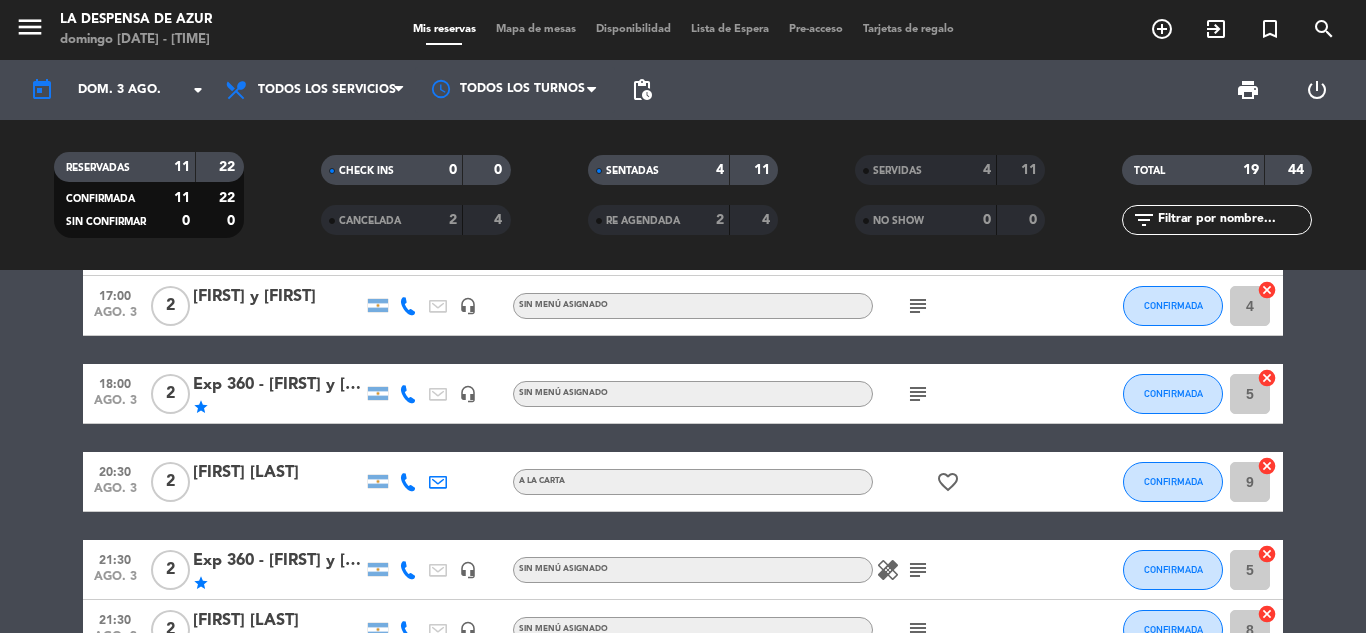 scroll, scrollTop: 0, scrollLeft: 0, axis: both 